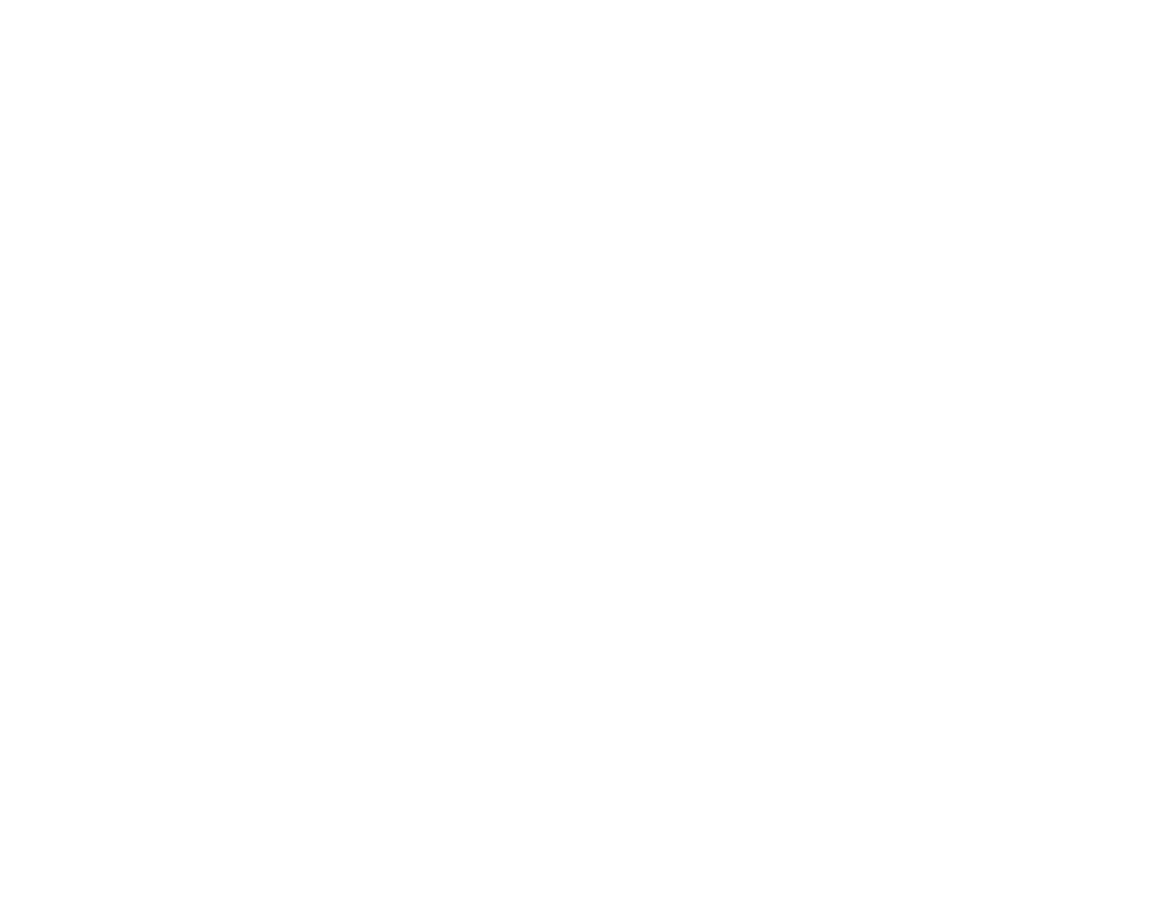 scroll, scrollTop: 0, scrollLeft: 0, axis: both 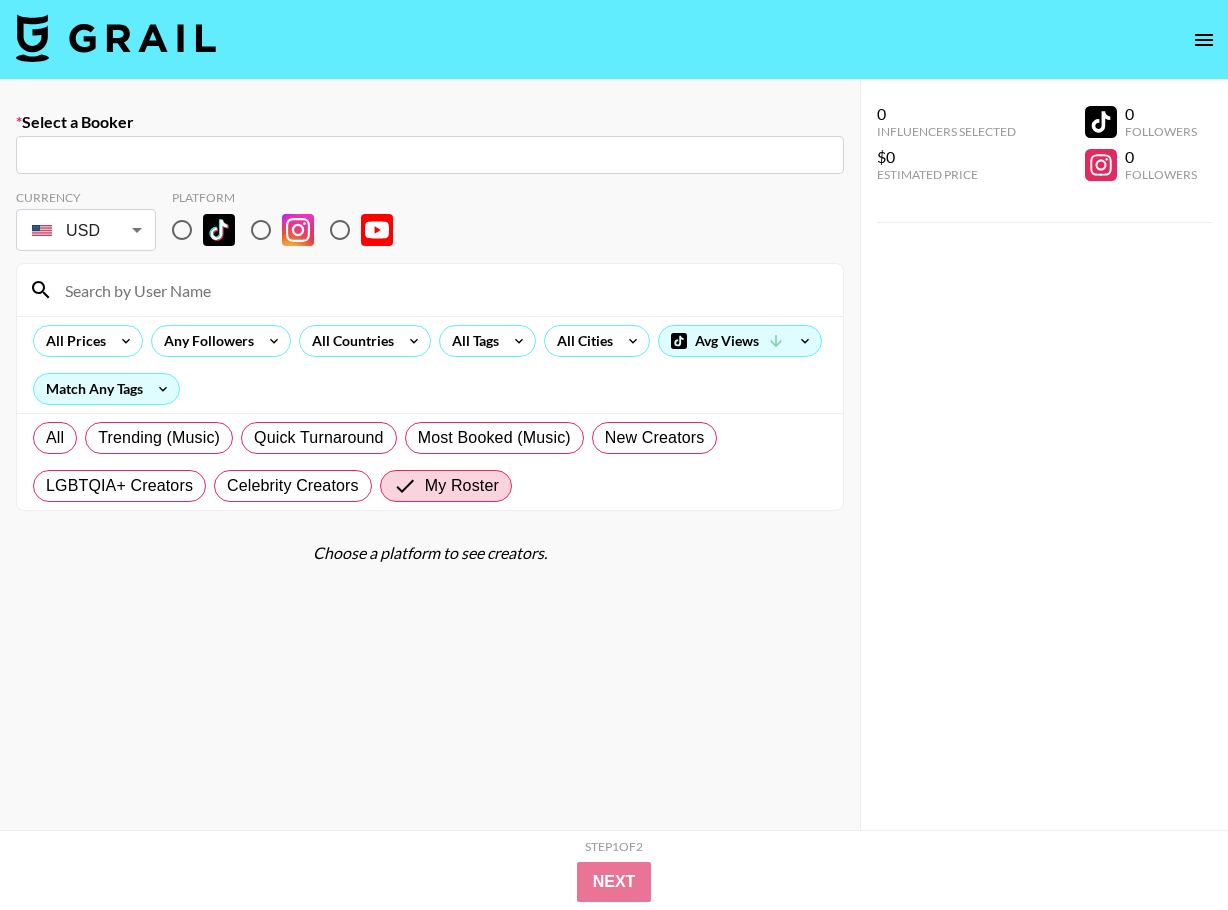 click at bounding box center [116, 38] 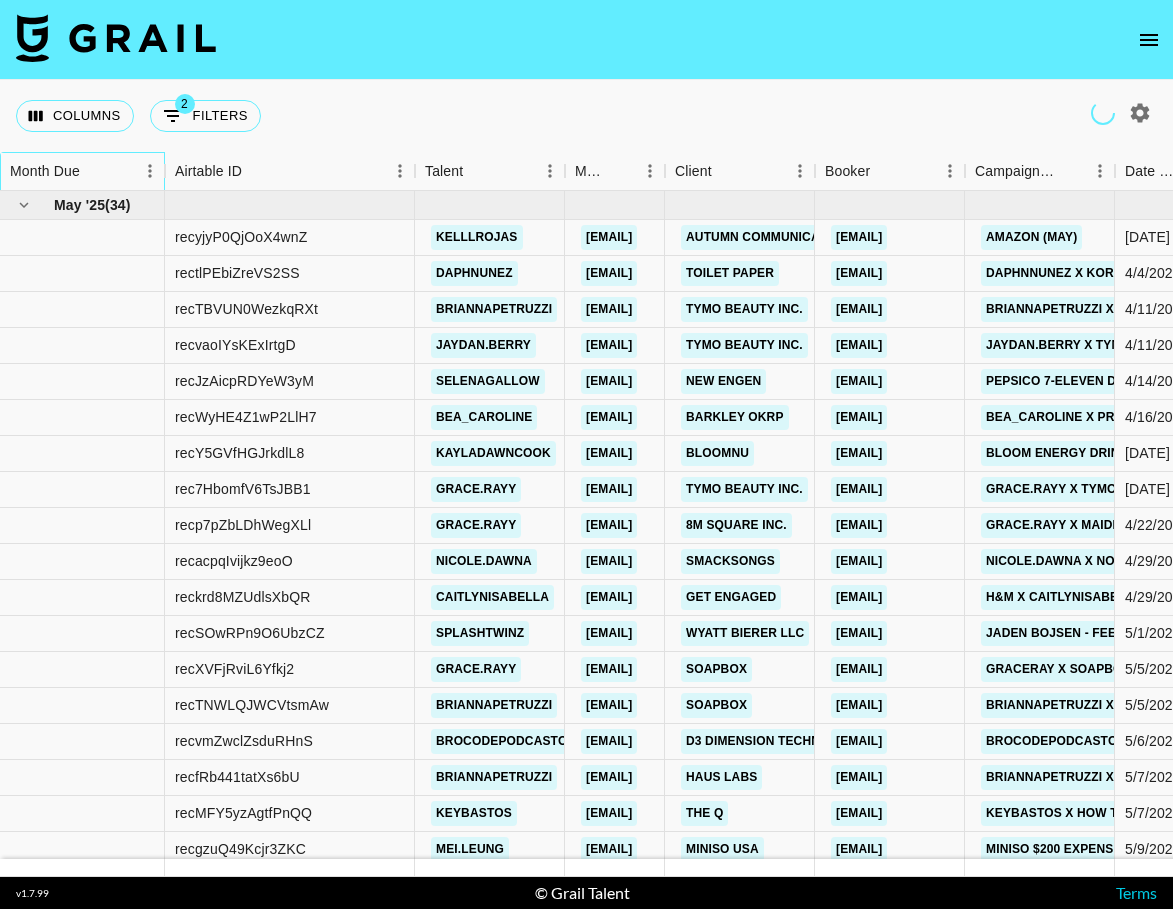 click on "Month Due" at bounding box center (72, 171) 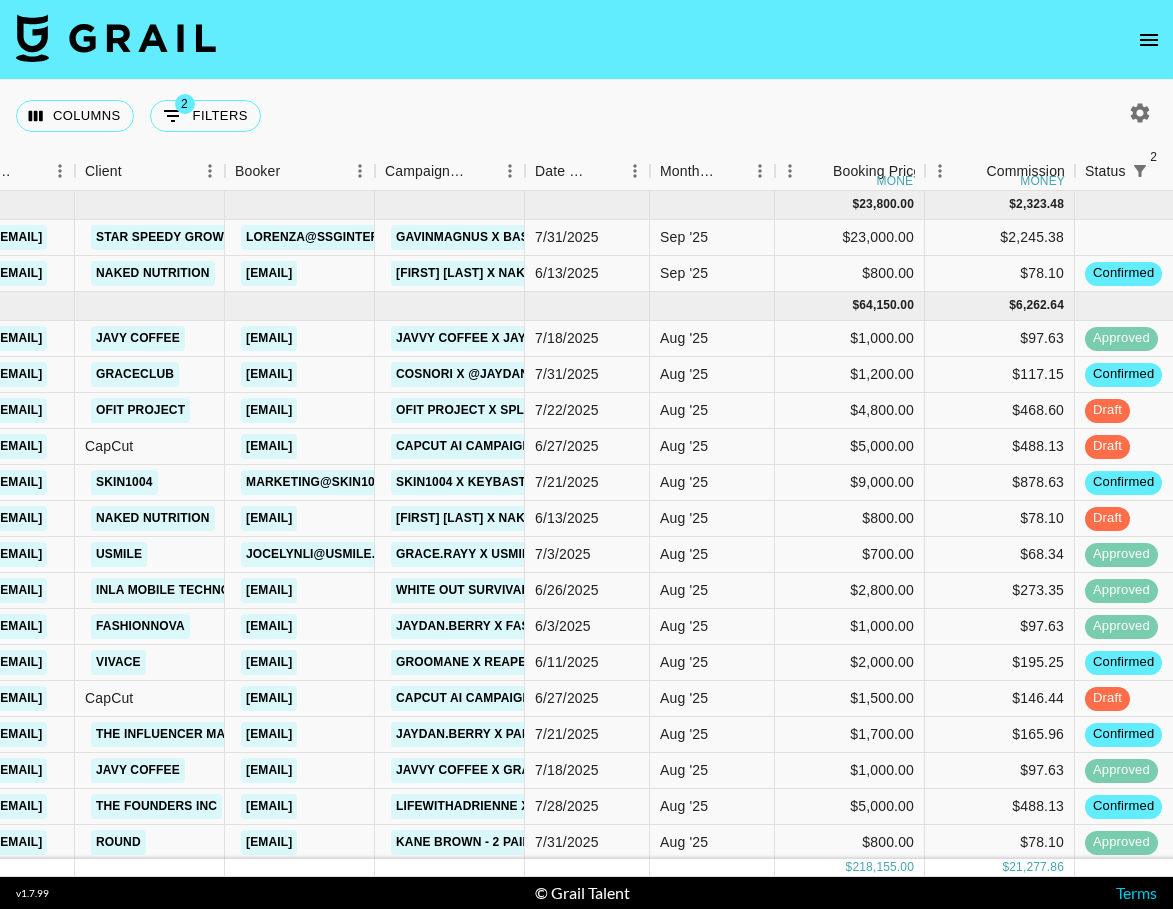 scroll, scrollTop: 19, scrollLeft: 590, axis: both 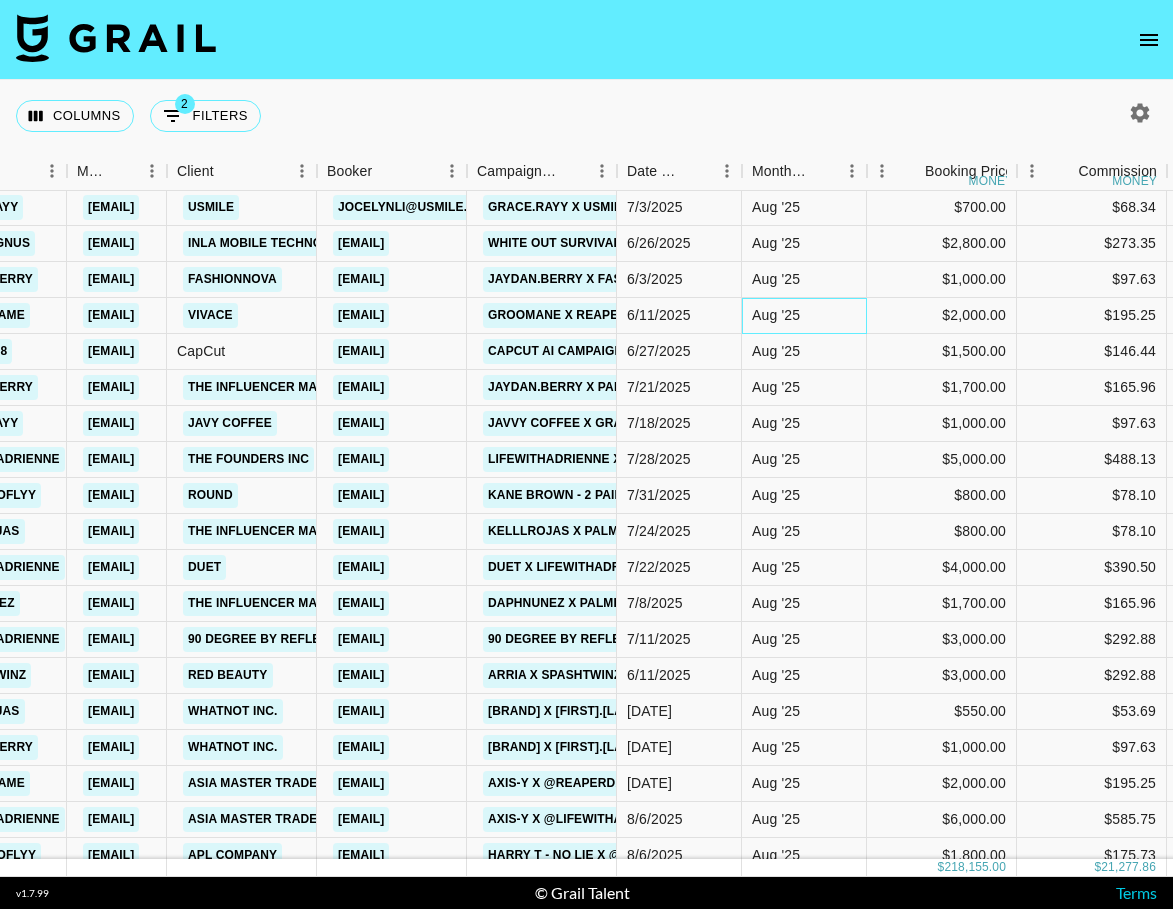 click on "Aug '25" at bounding box center (776, 315) 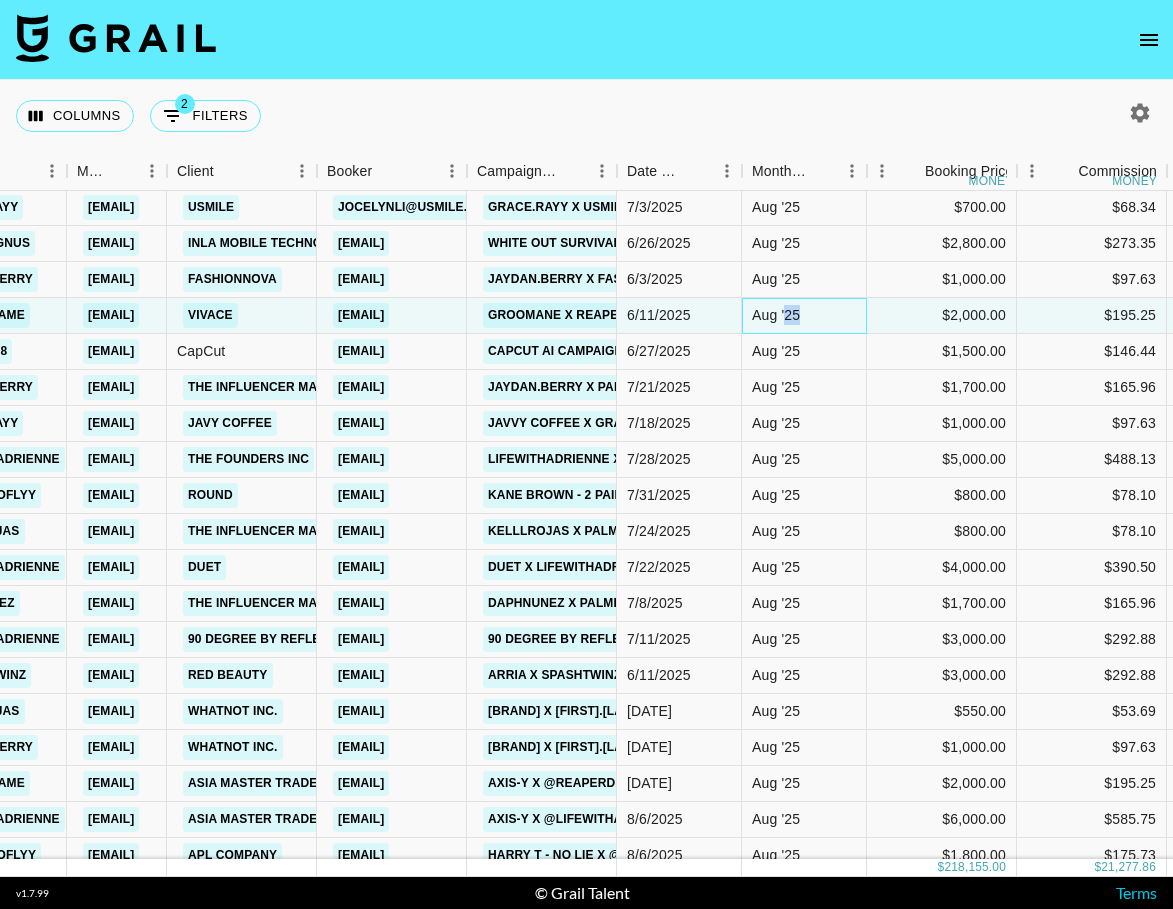 click on "Aug '25" at bounding box center (776, 315) 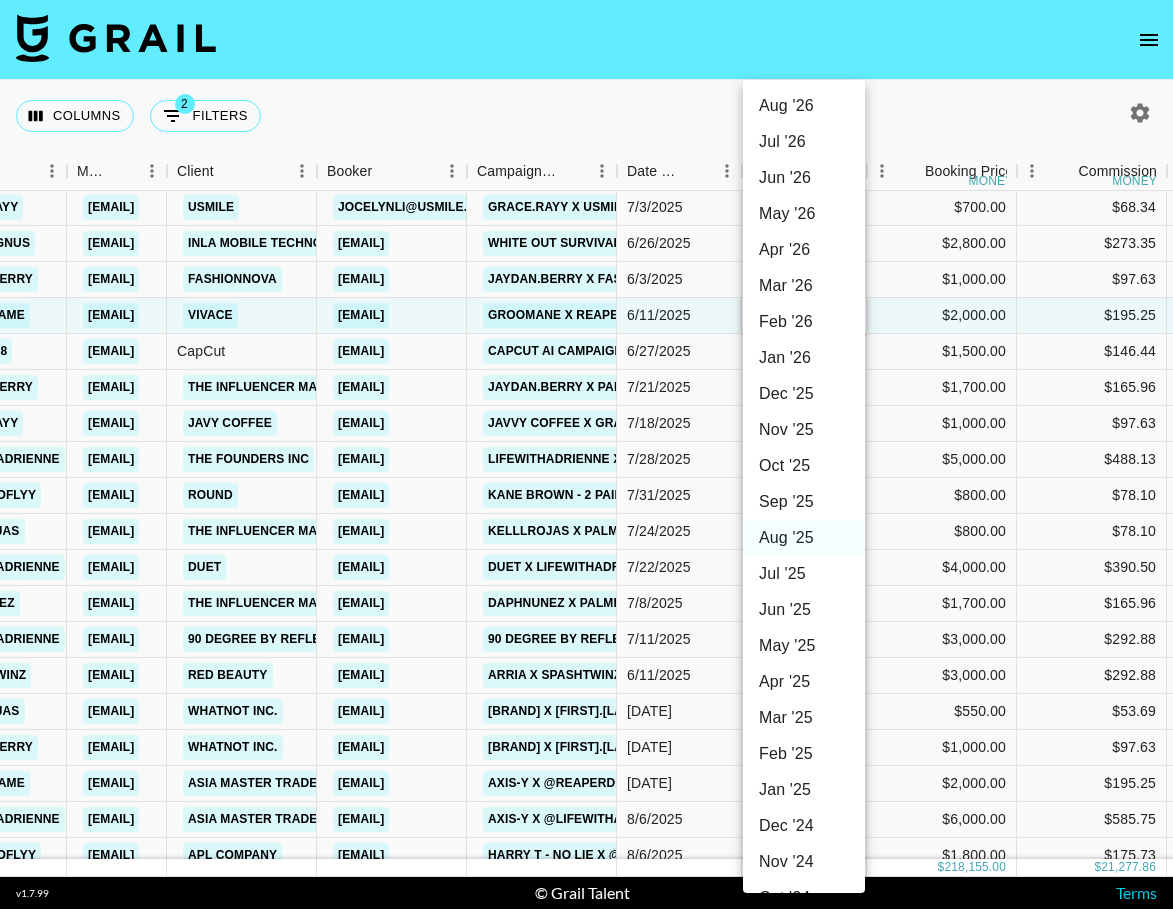 click on "Sep '25" at bounding box center [804, 502] 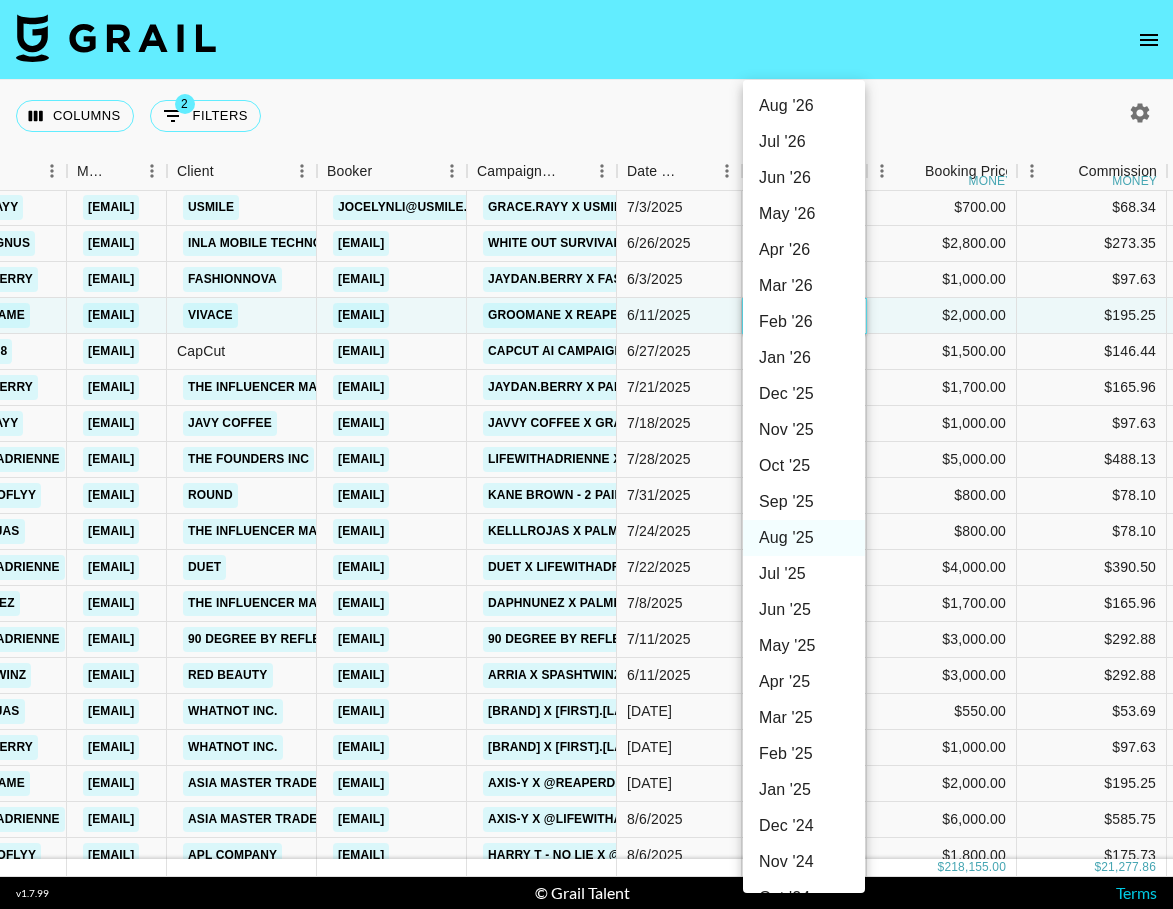 type on "Sep '25" 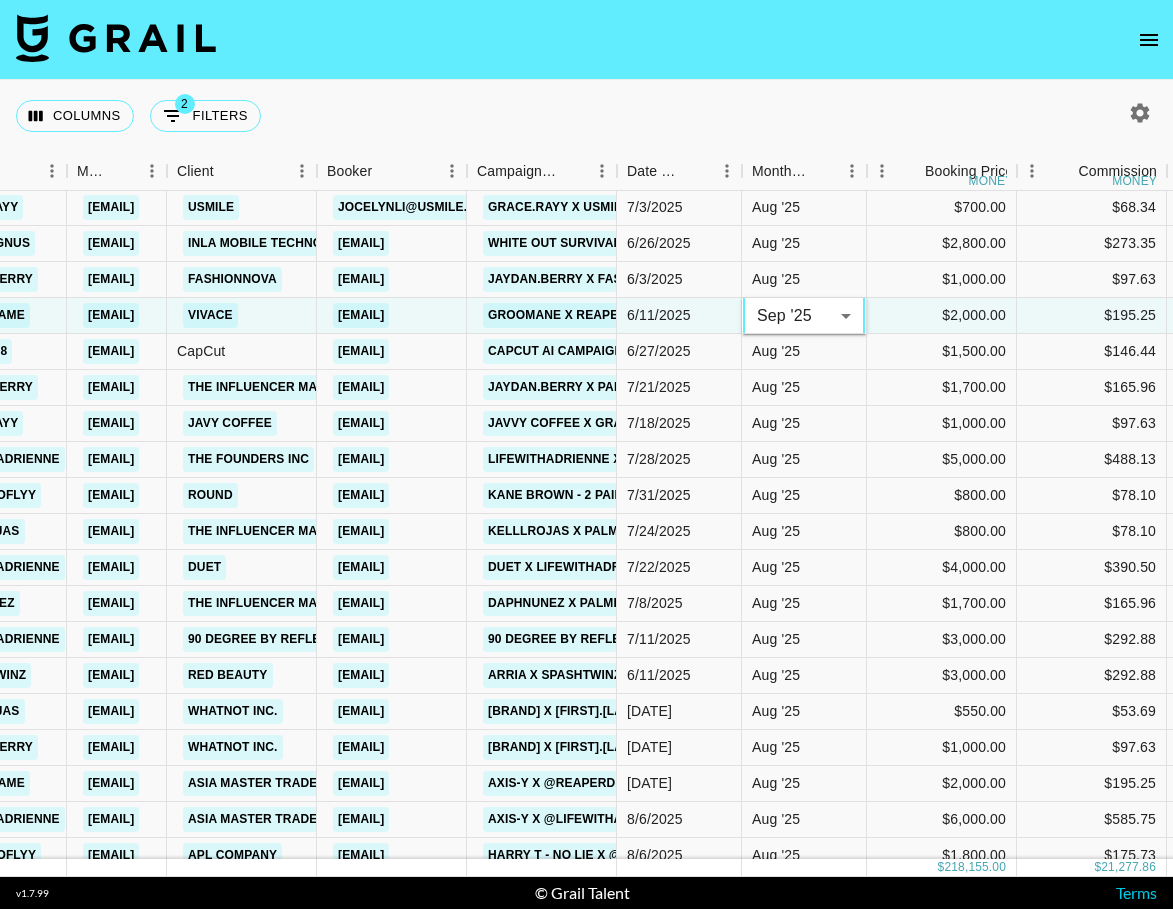click at bounding box center (586, 40) 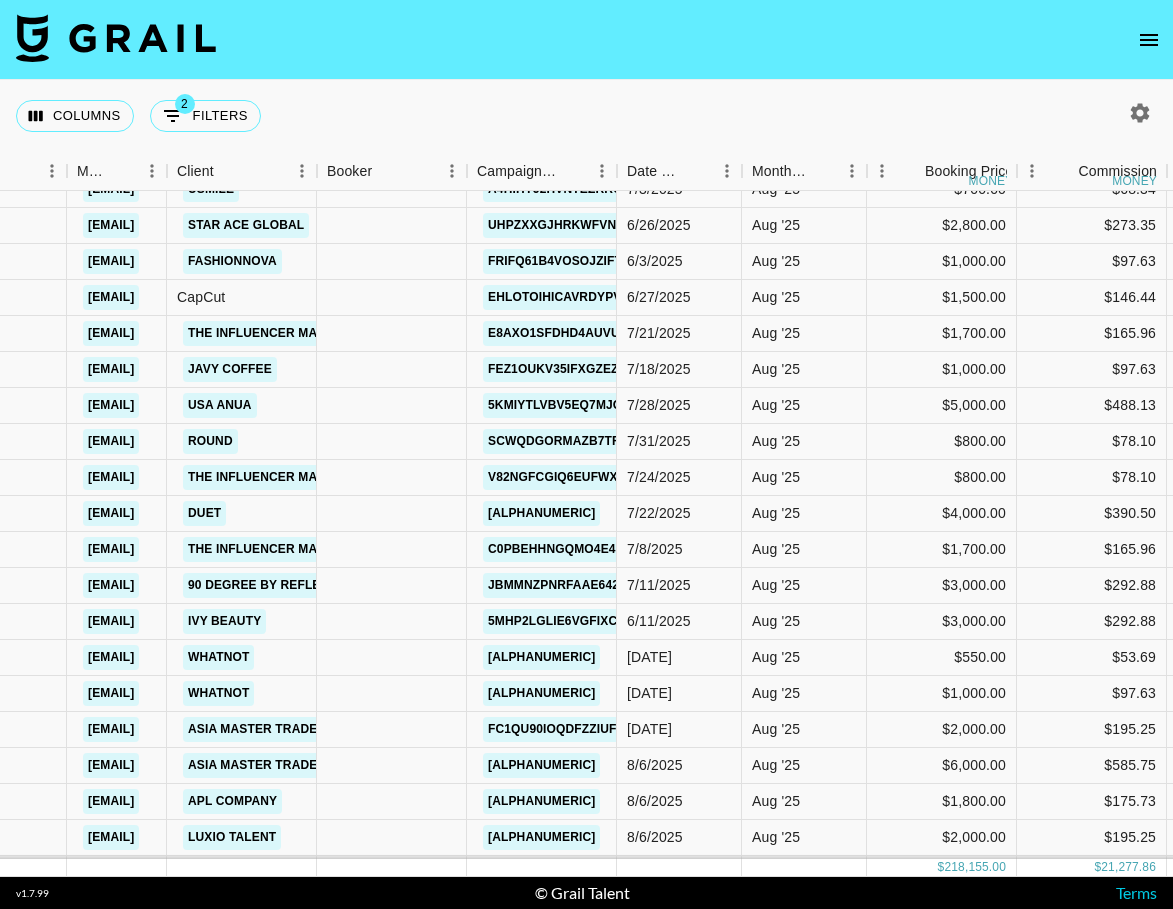 scroll, scrollTop: 18, scrollLeft: 822, axis: both 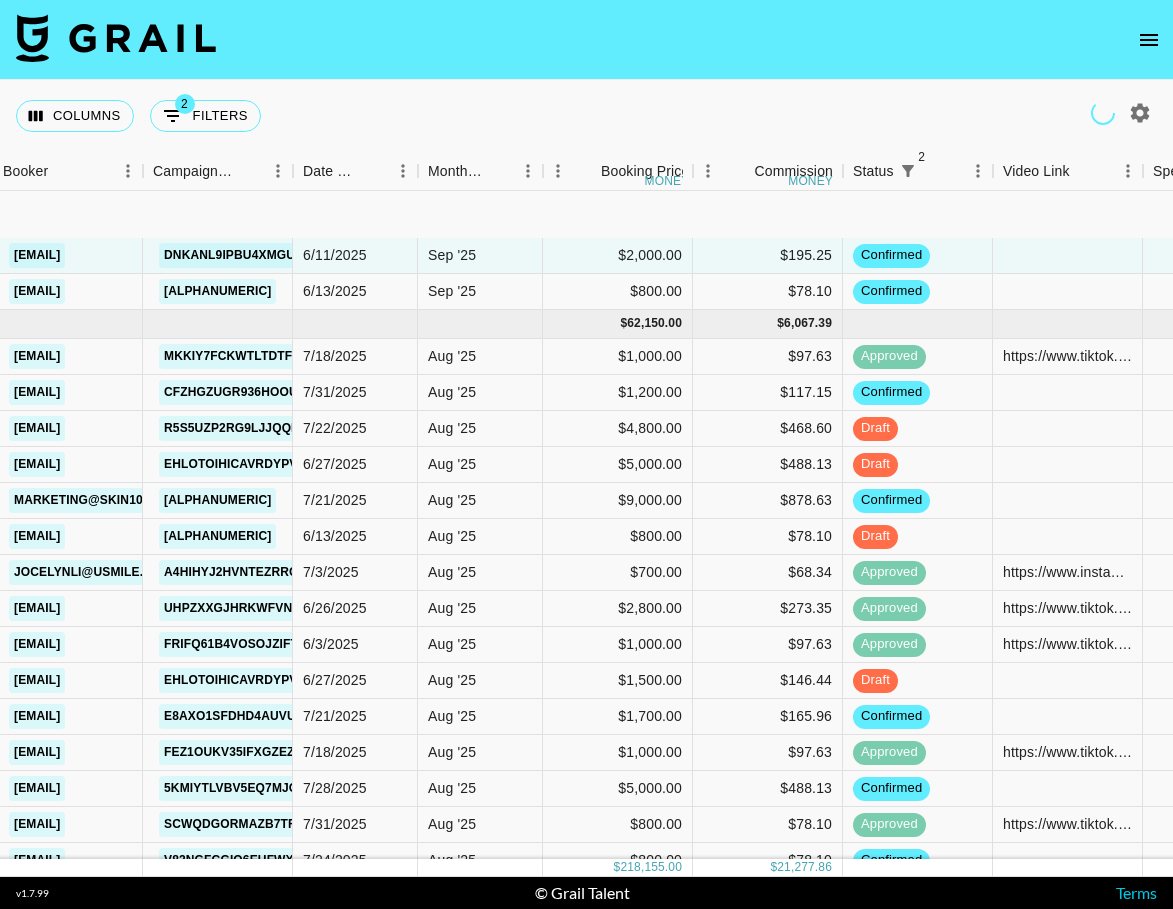 click 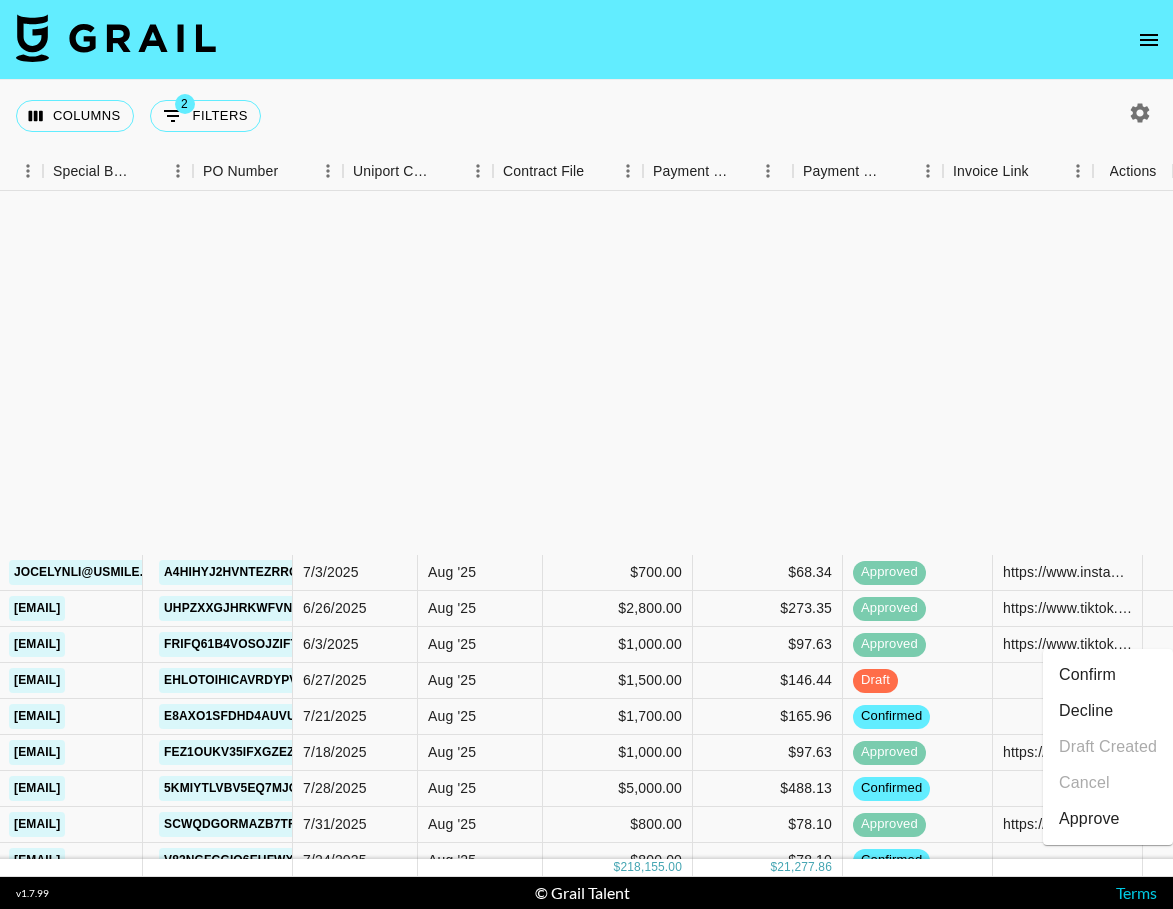 scroll, scrollTop: 462, scrollLeft: 1922, axis: both 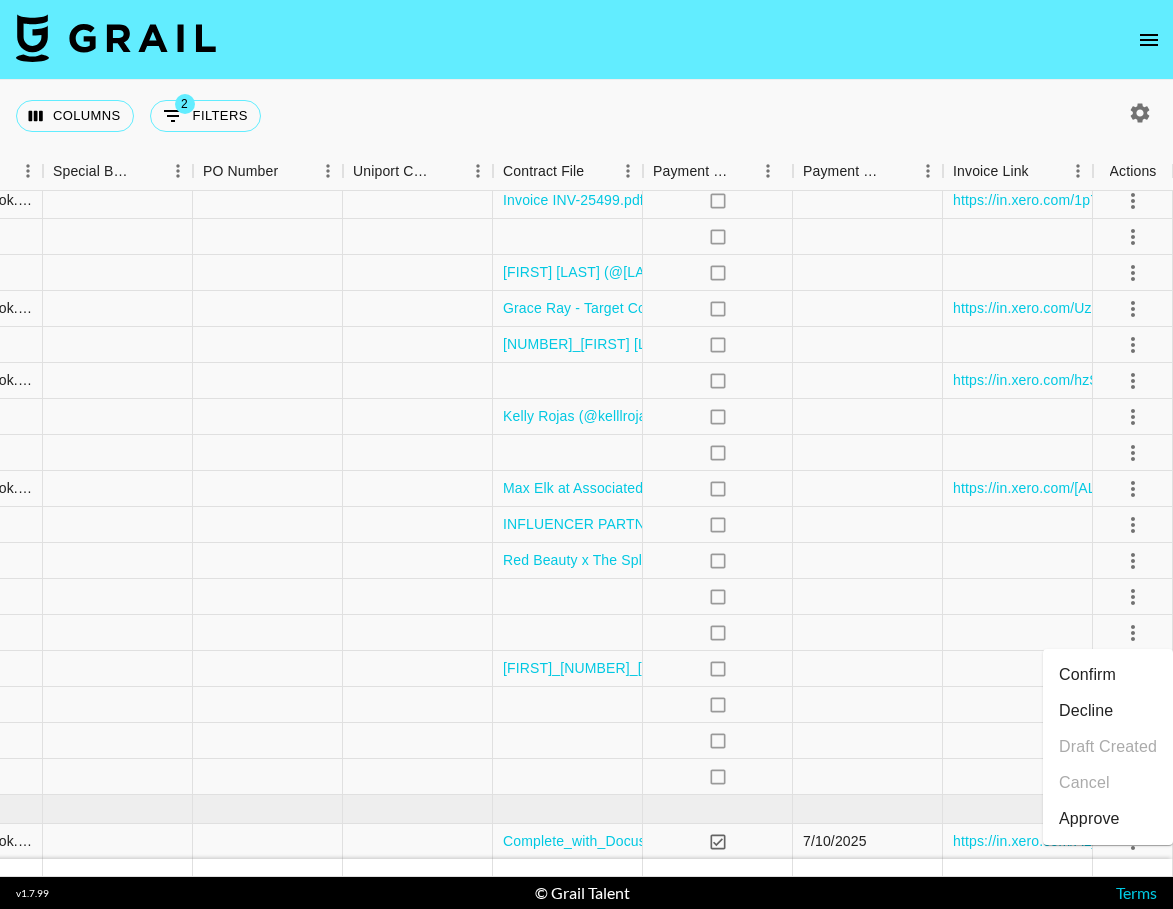 click on "Confirm" at bounding box center [1108, 675] 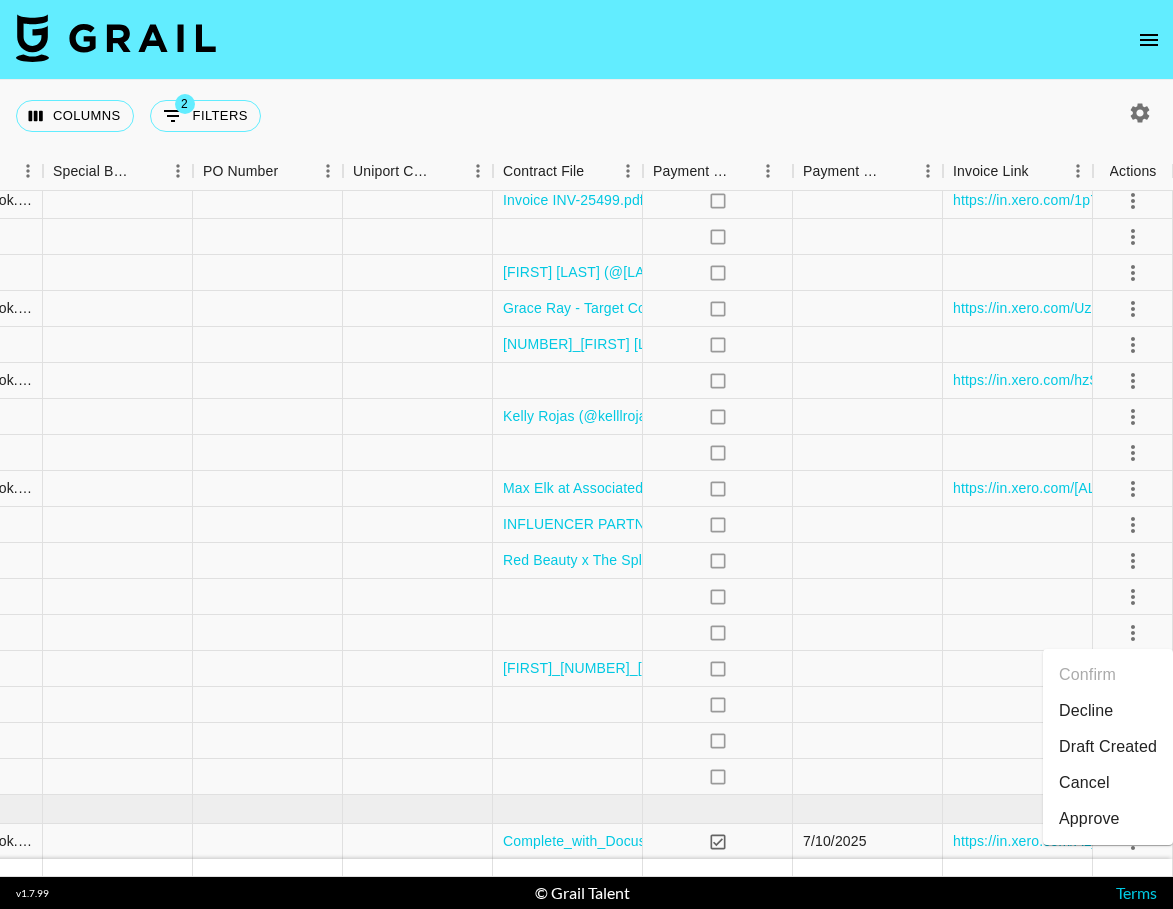 click at bounding box center [586, 40] 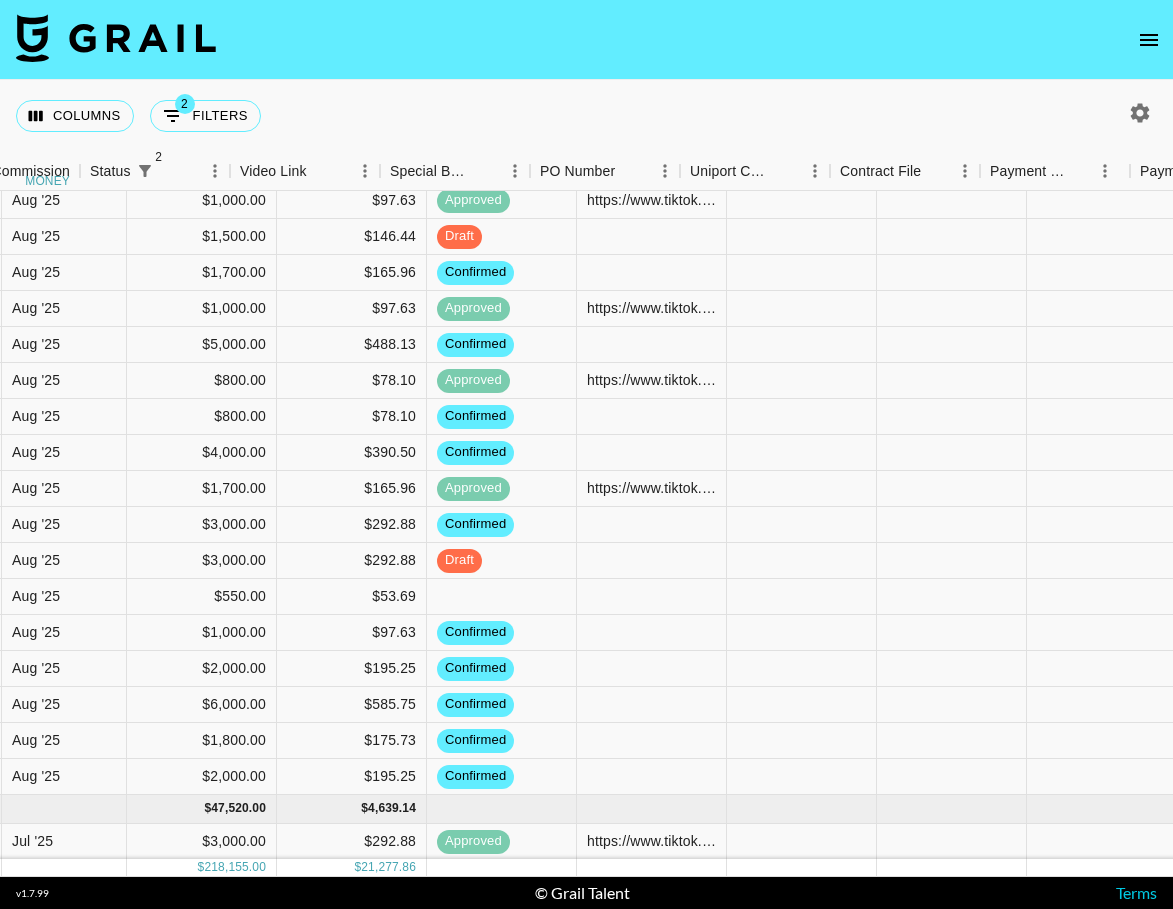 scroll, scrollTop: 462, scrollLeft: 1922, axis: both 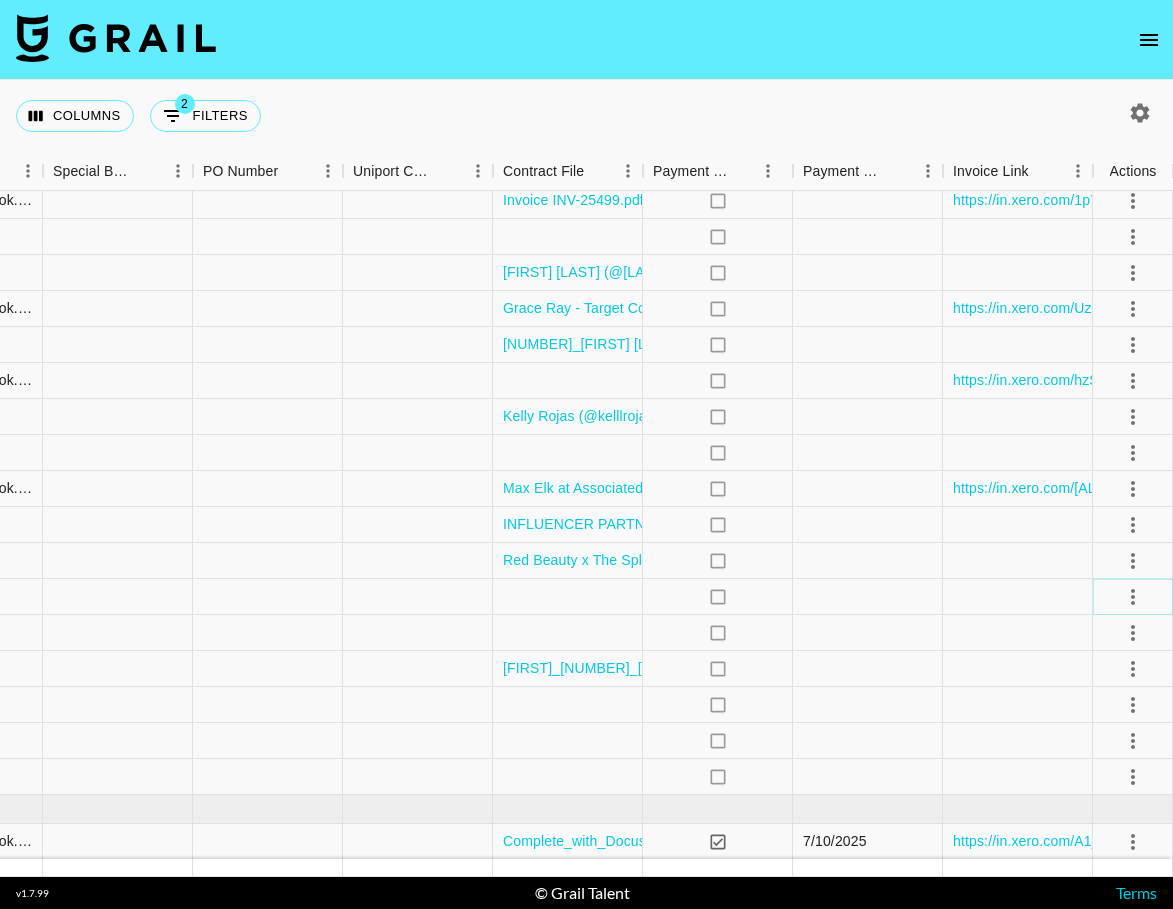 click 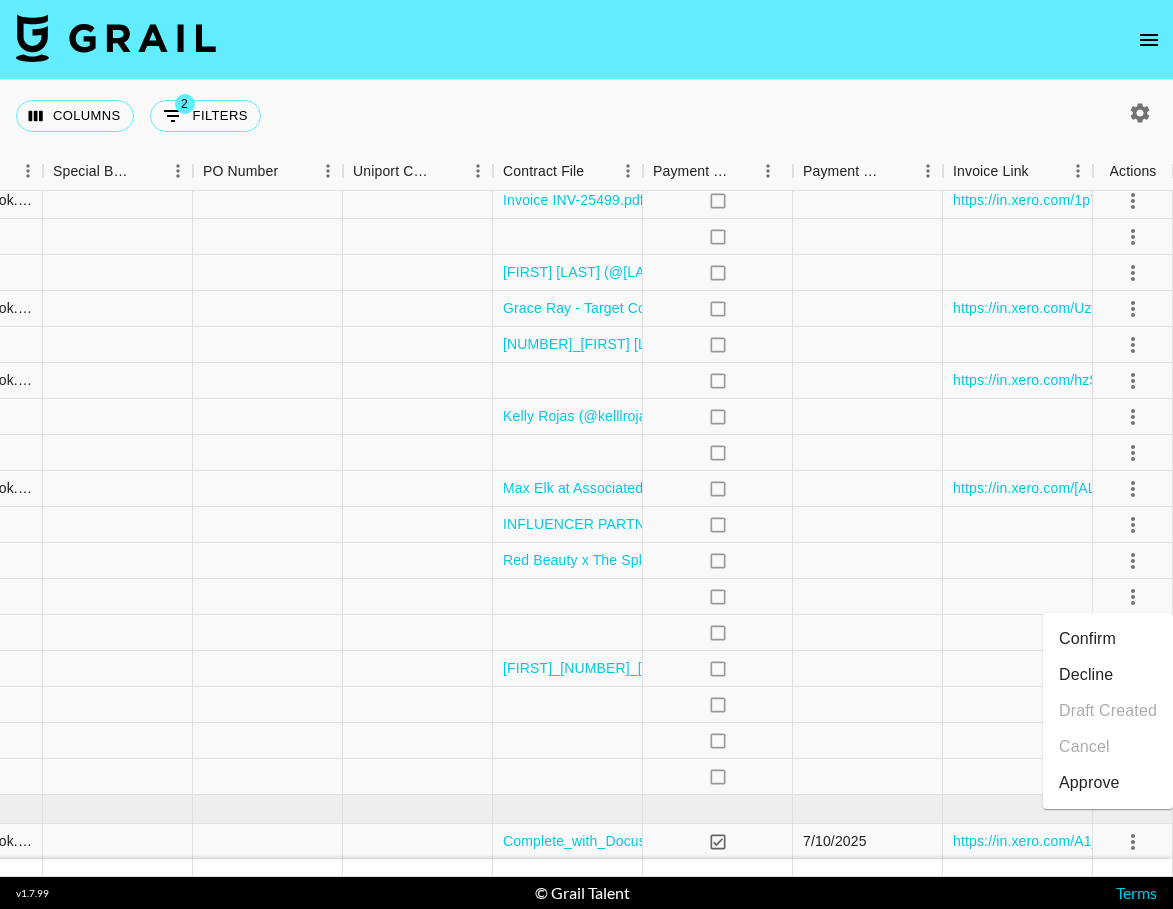 click on "Confirm" at bounding box center [1108, 639] 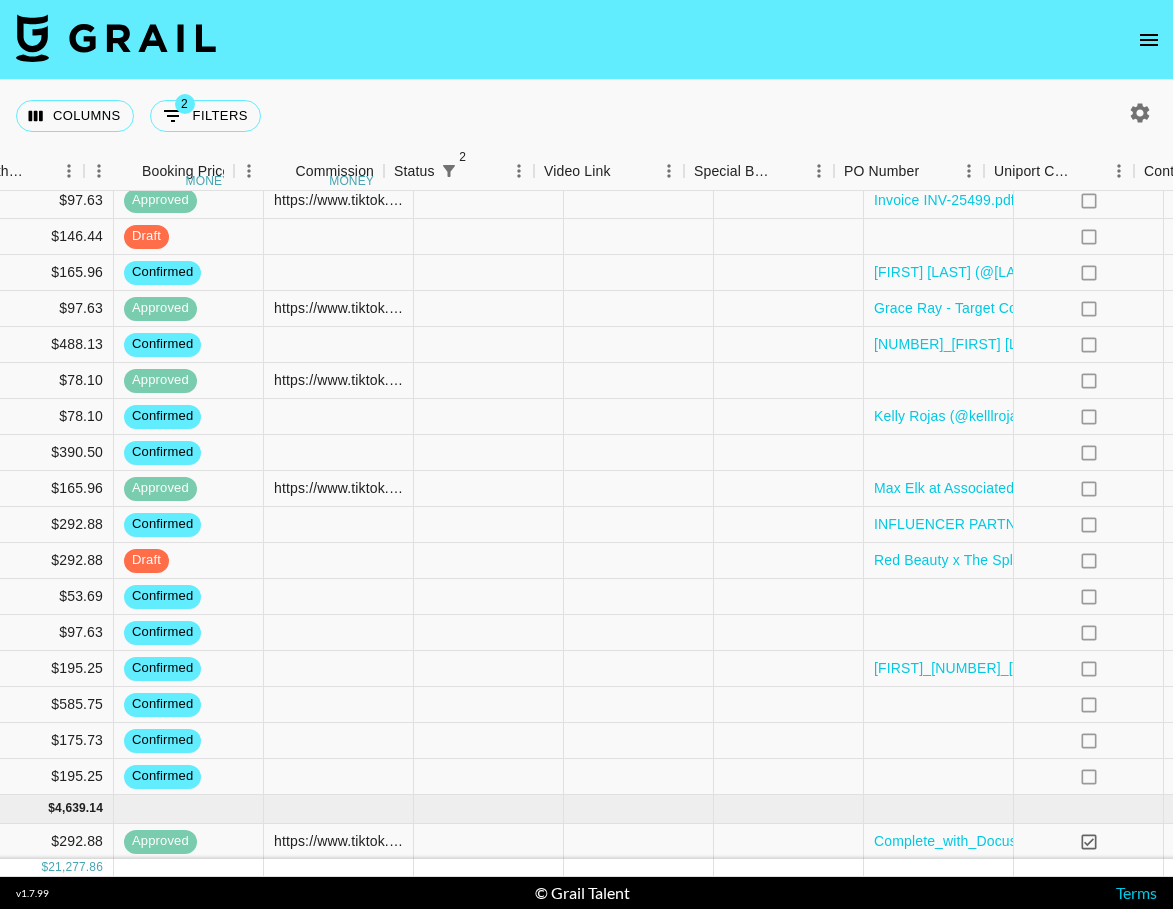 scroll, scrollTop: 462, scrollLeft: 1034, axis: both 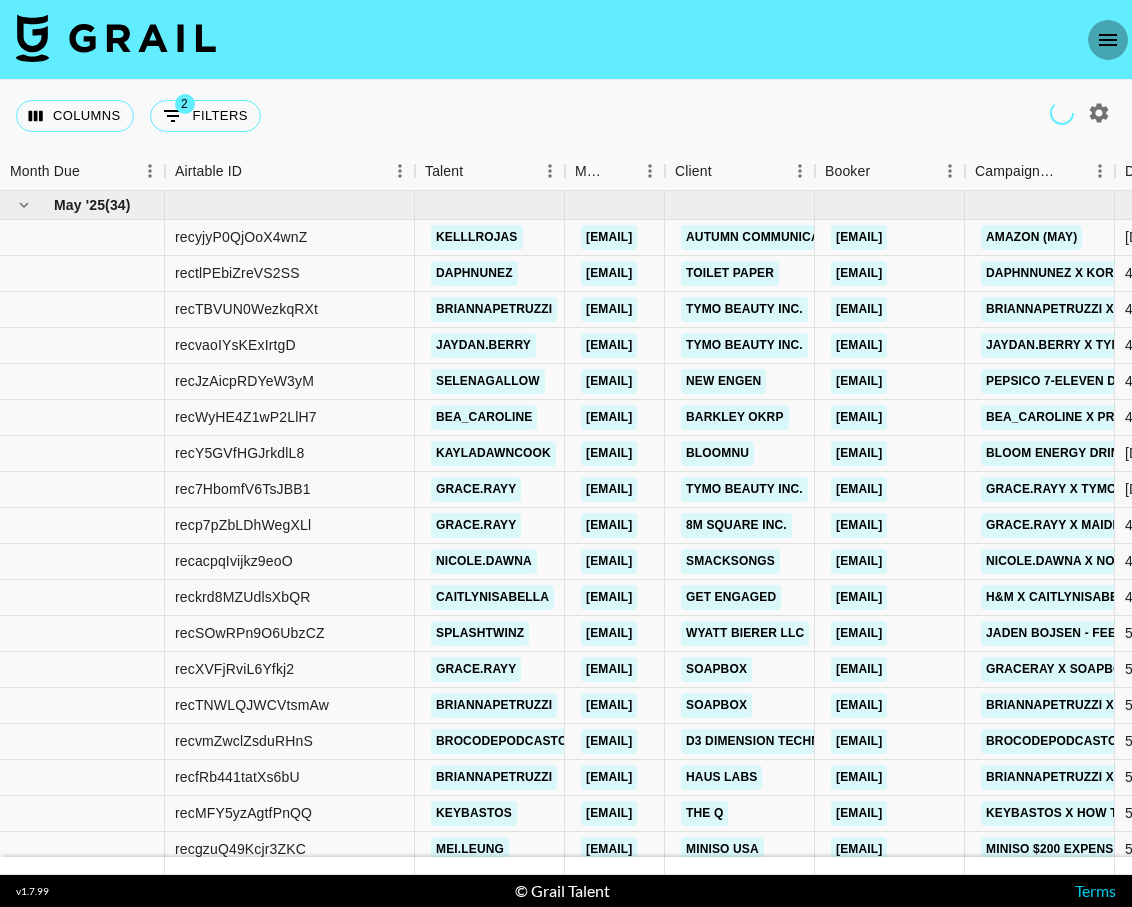 click 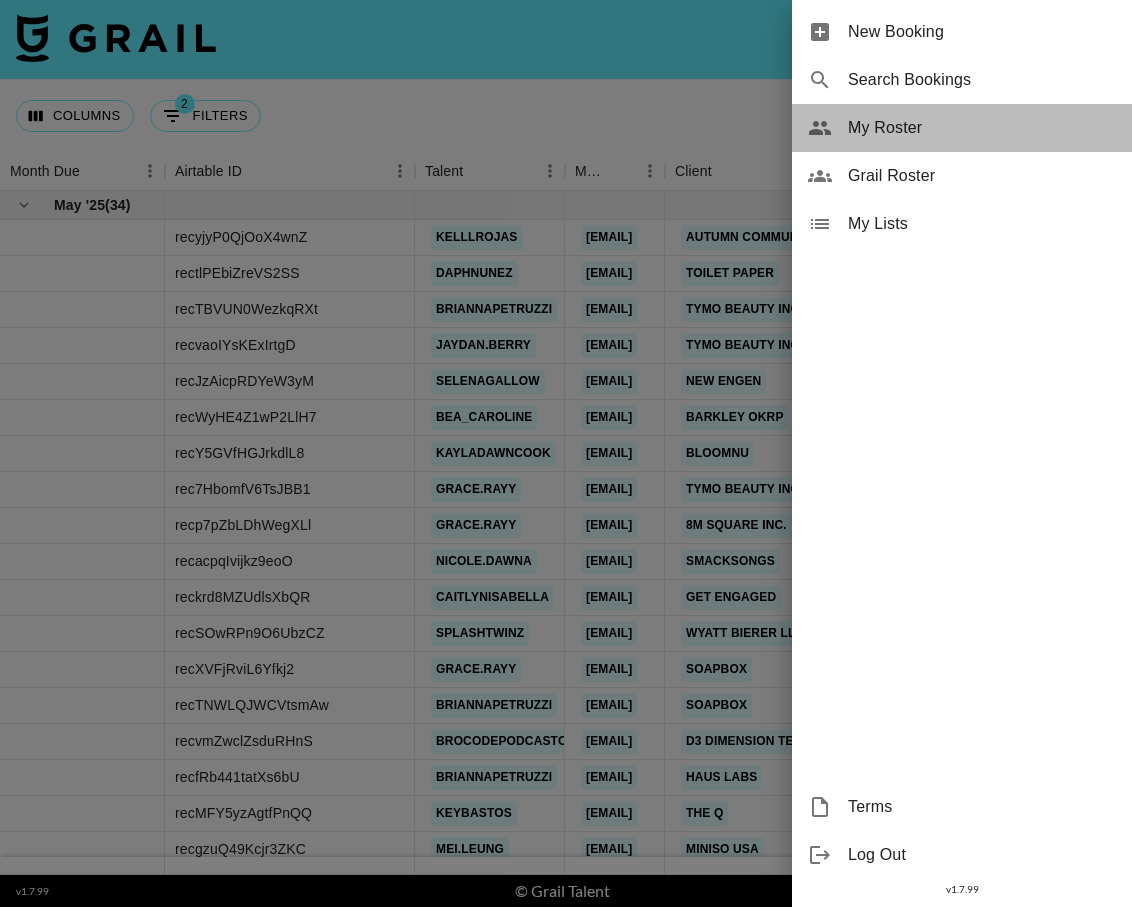 click on "My Roster" at bounding box center [982, 128] 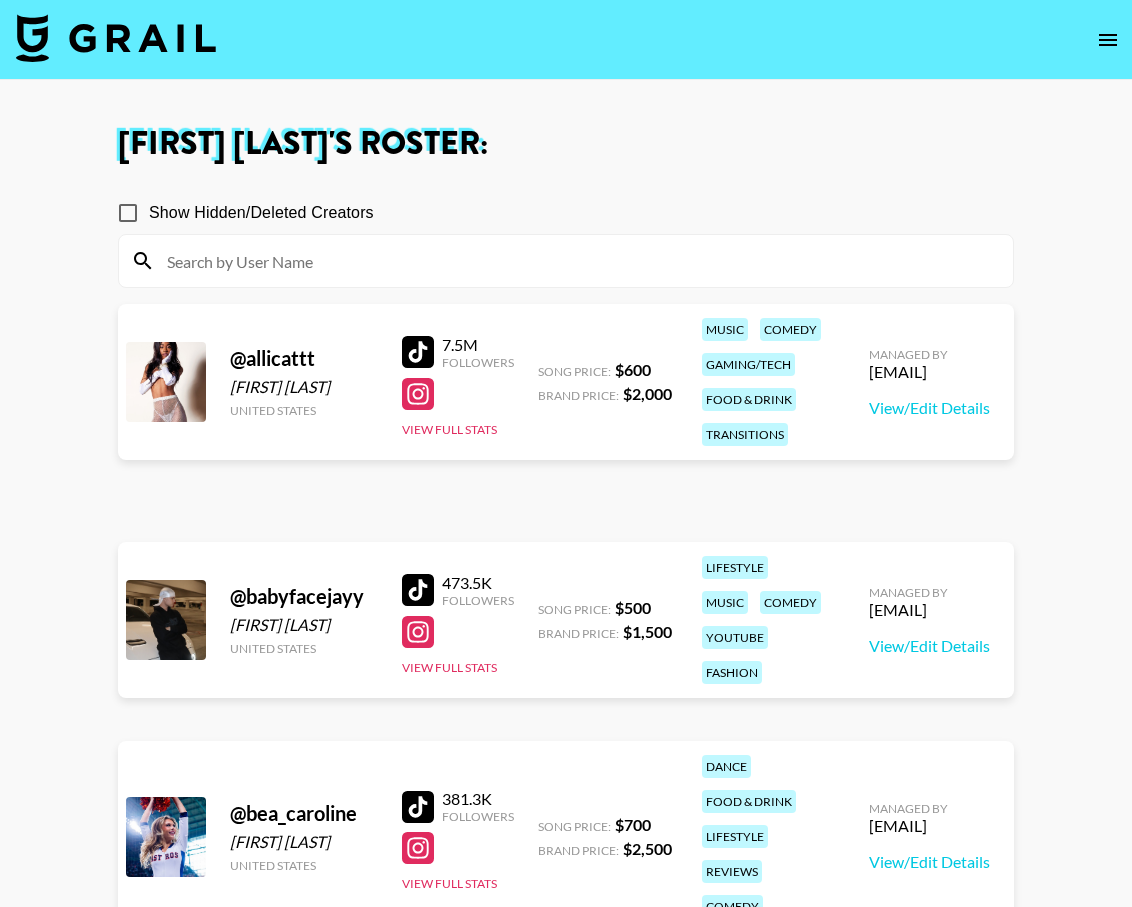 click at bounding box center [1108, 40] 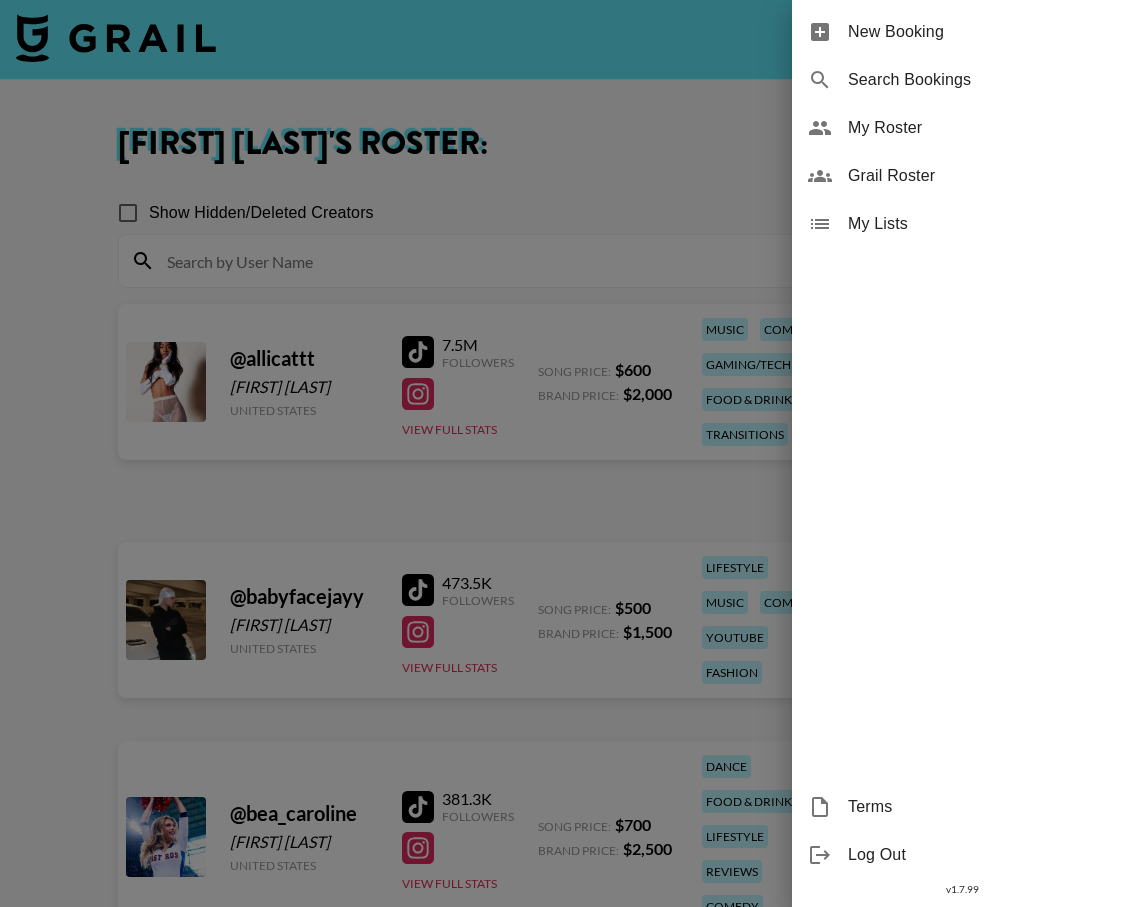 click on "Grail Roster" at bounding box center (982, 176) 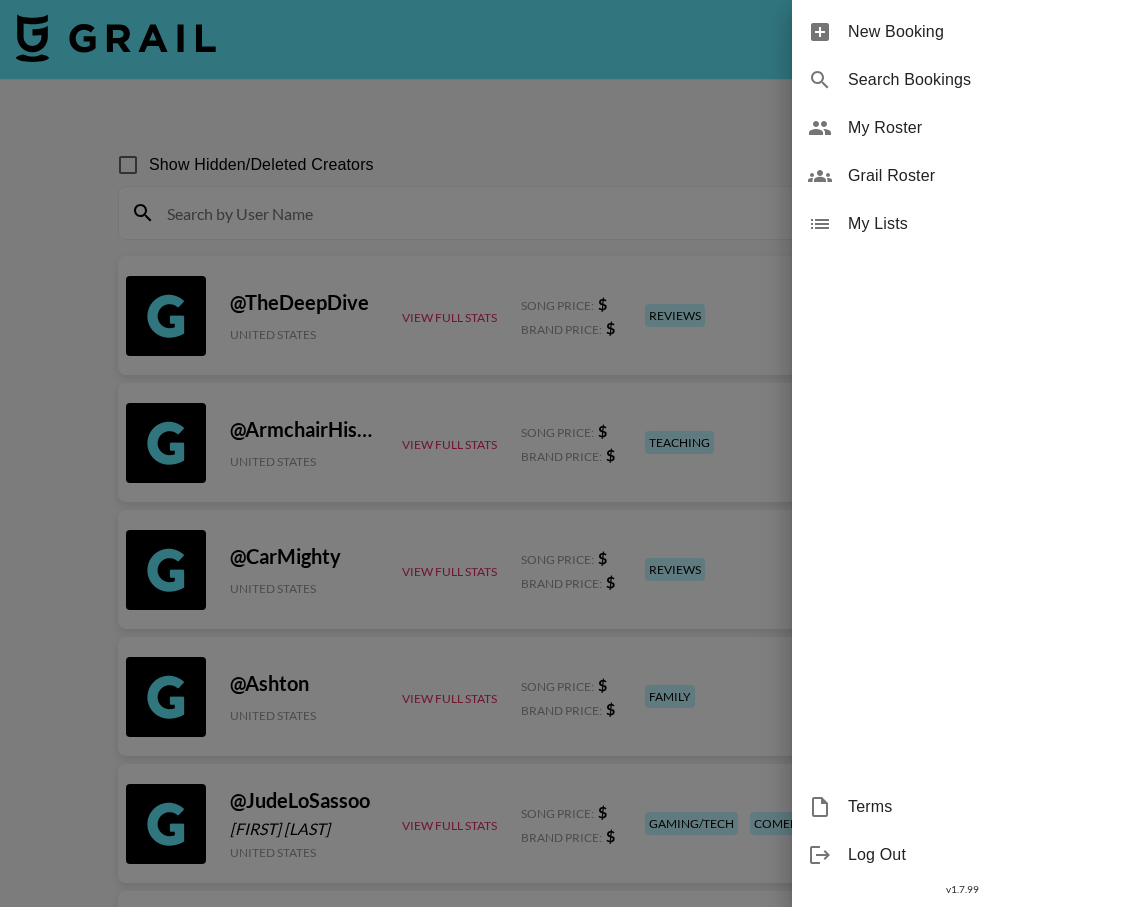 click at bounding box center (566, 453) 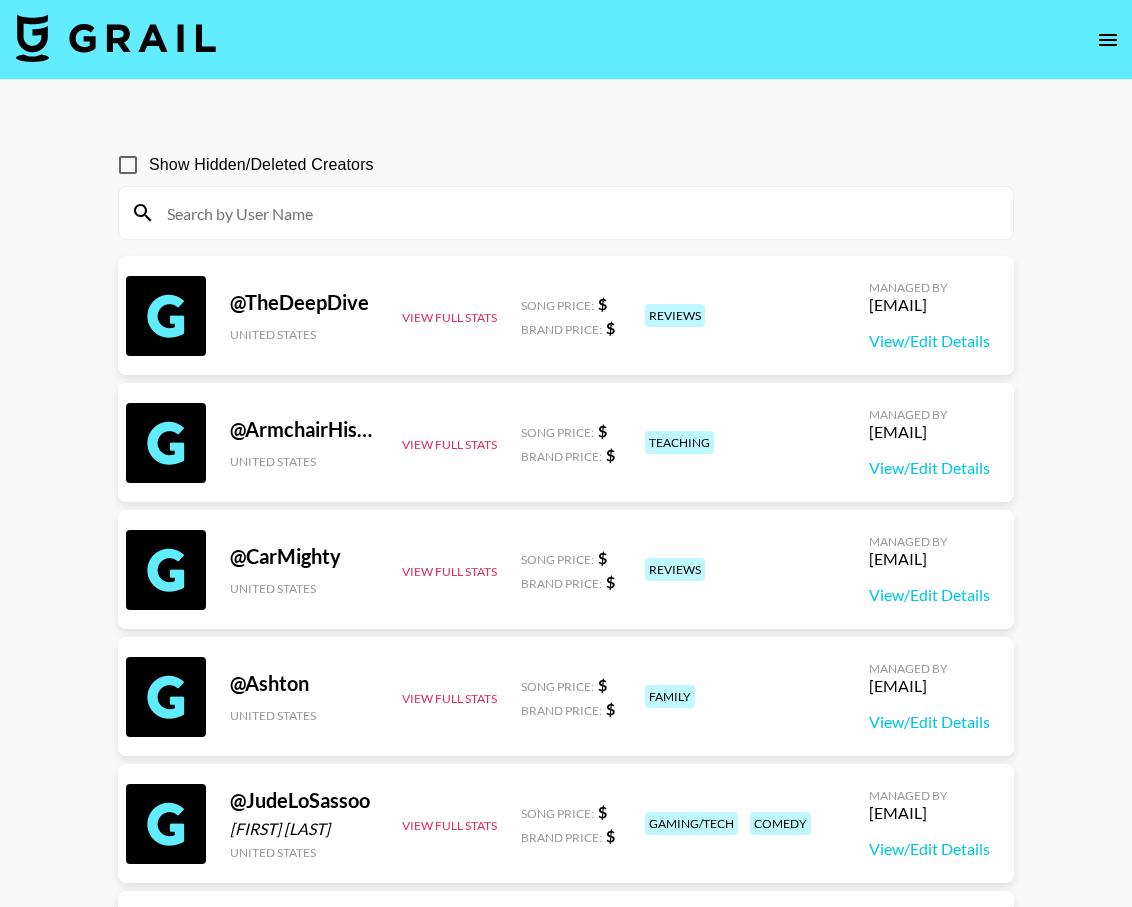 click at bounding box center [578, 213] 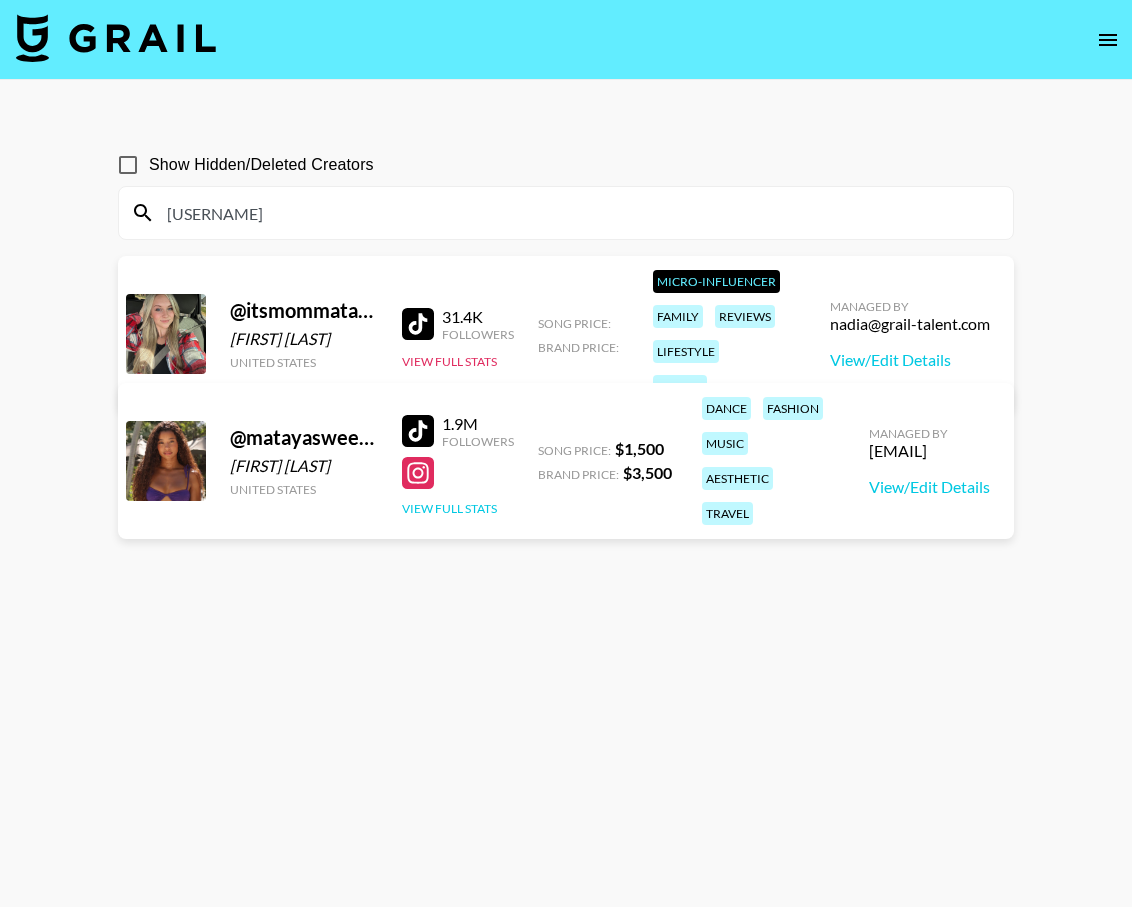 click on "View Full Stats" at bounding box center (449, 508) 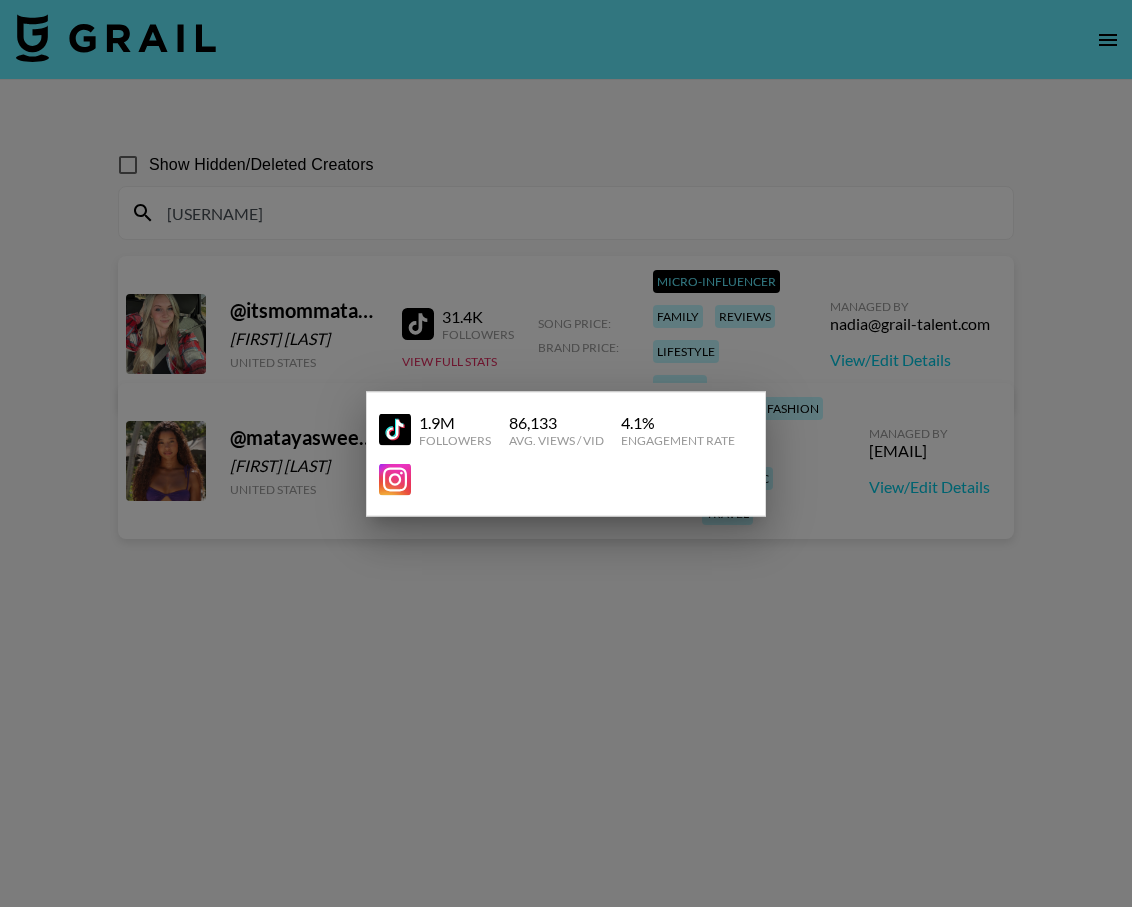 click at bounding box center [566, 453] 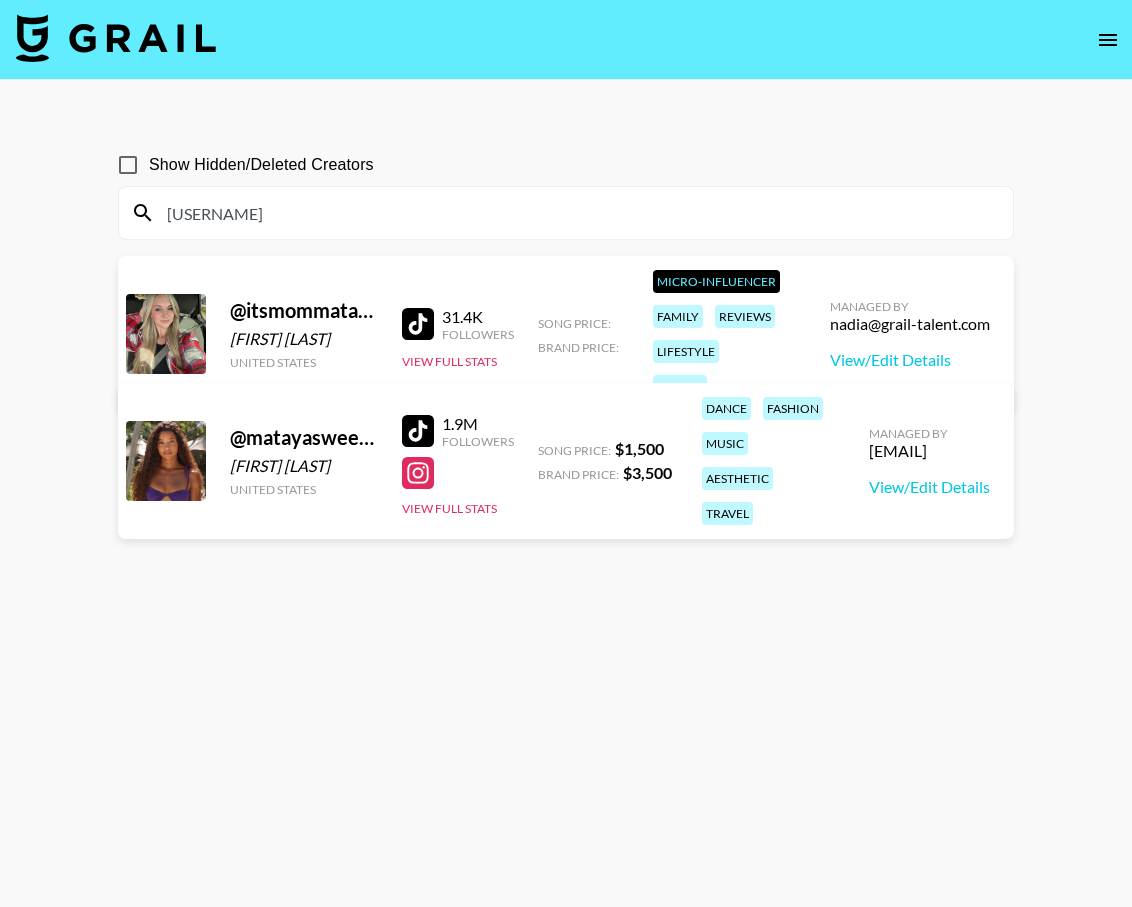 click on "[USERNAME]" at bounding box center (578, 213) 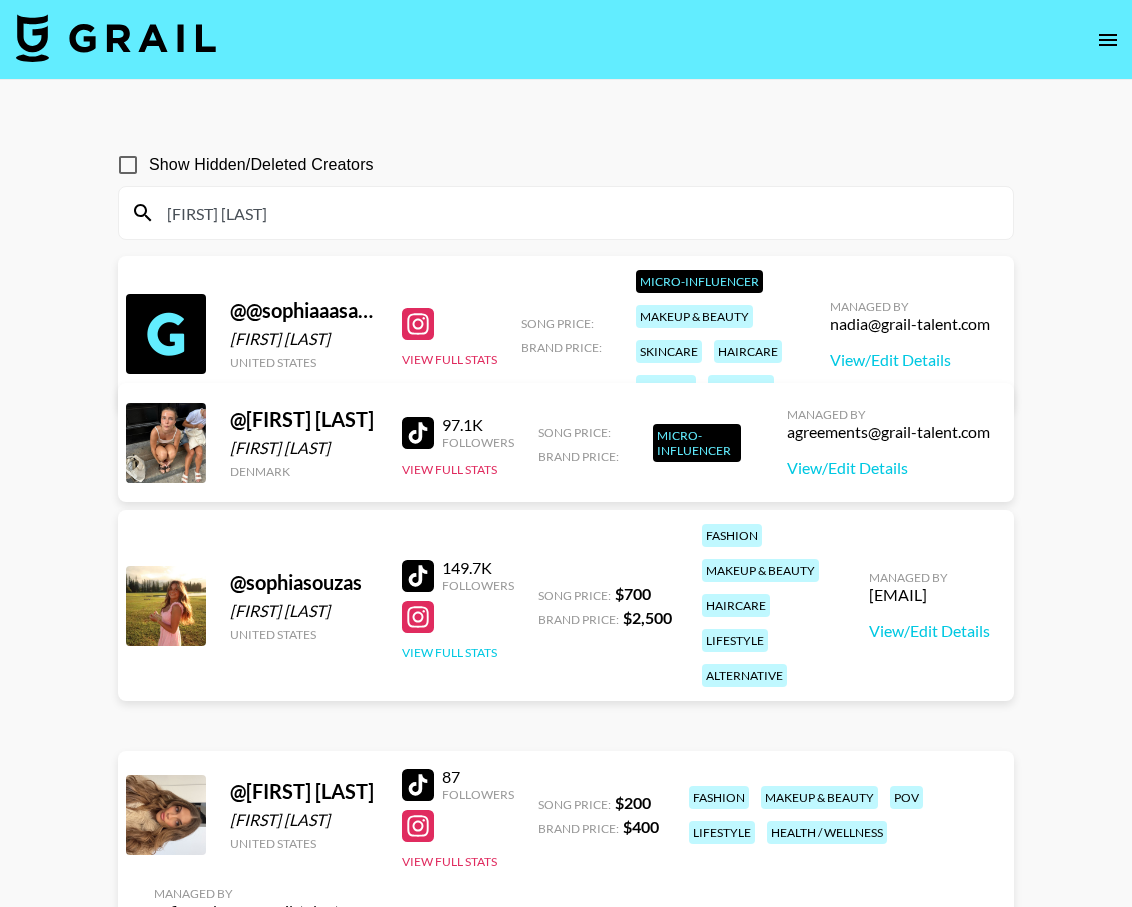 click on "View Full Stats" at bounding box center (449, 652) 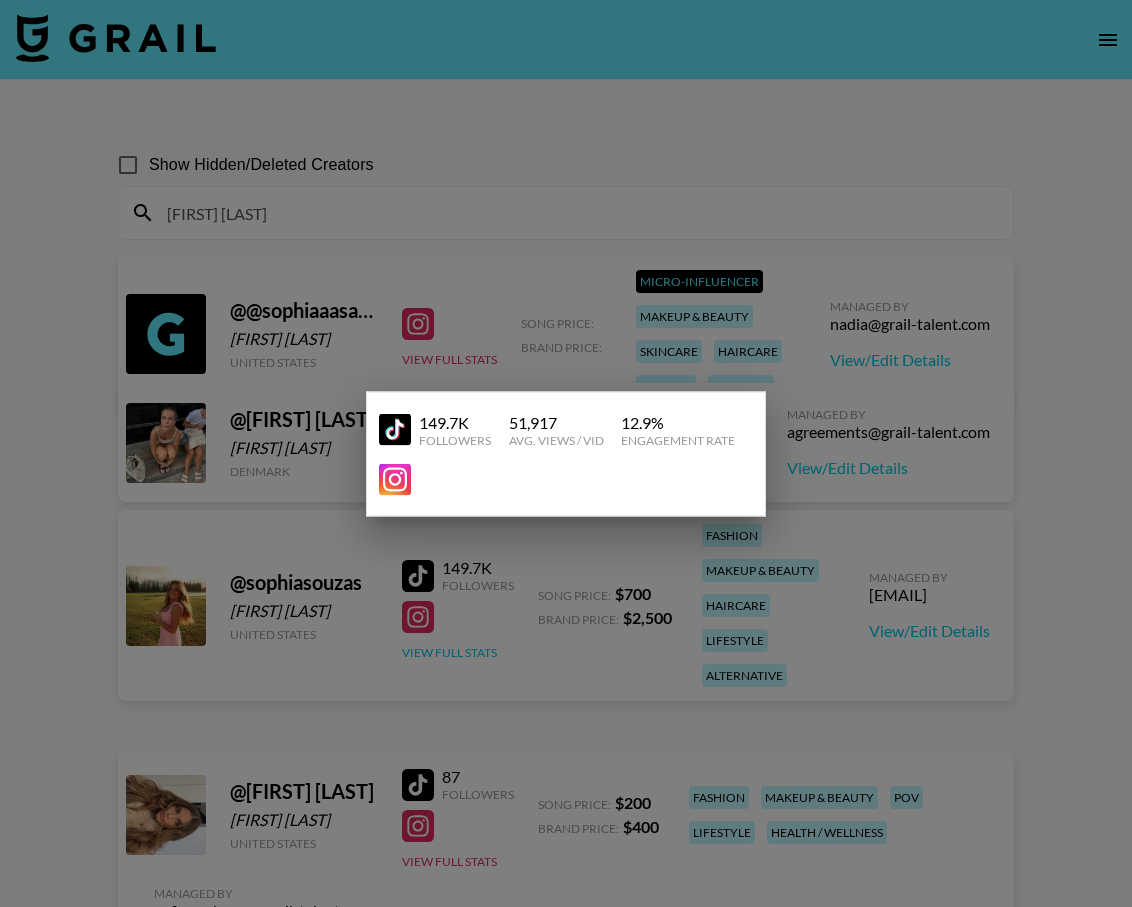 click at bounding box center (566, 453) 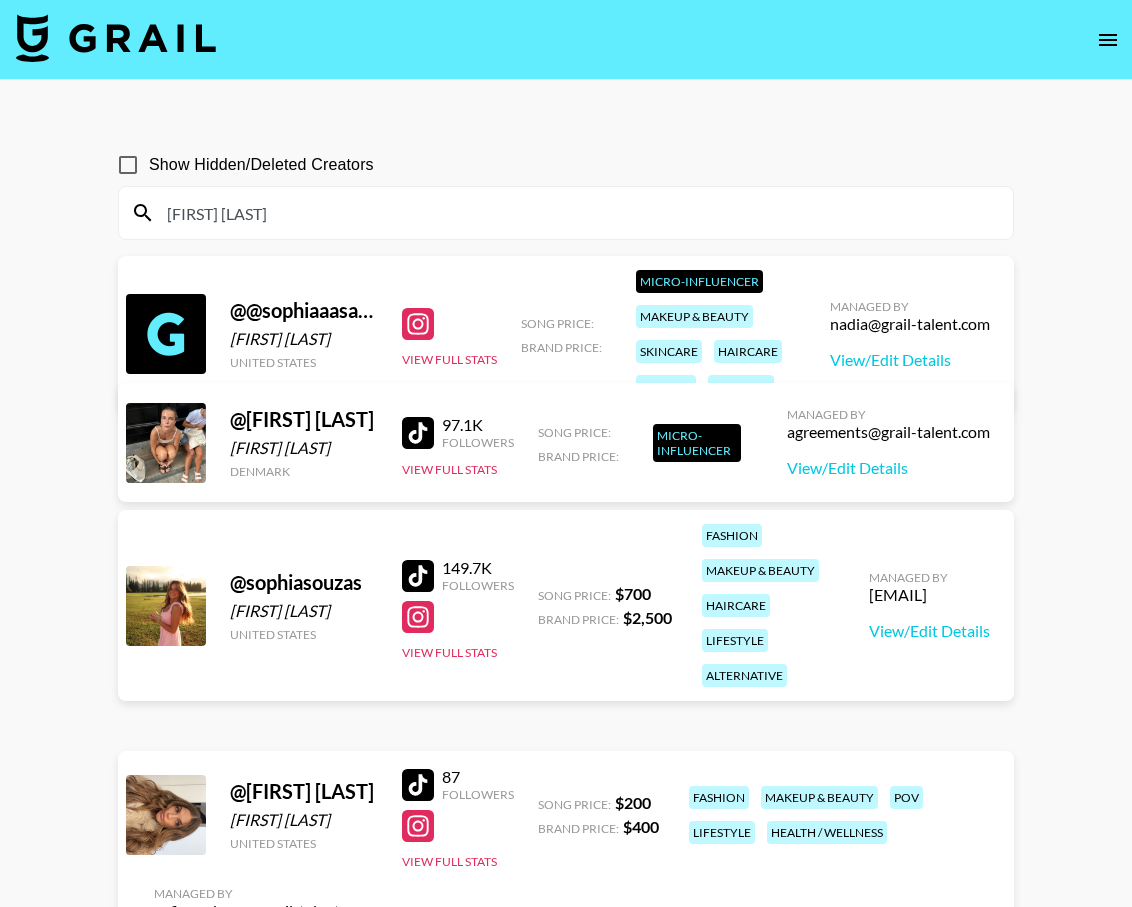 click on "[FIRST] [LAST]" at bounding box center (566, 213) 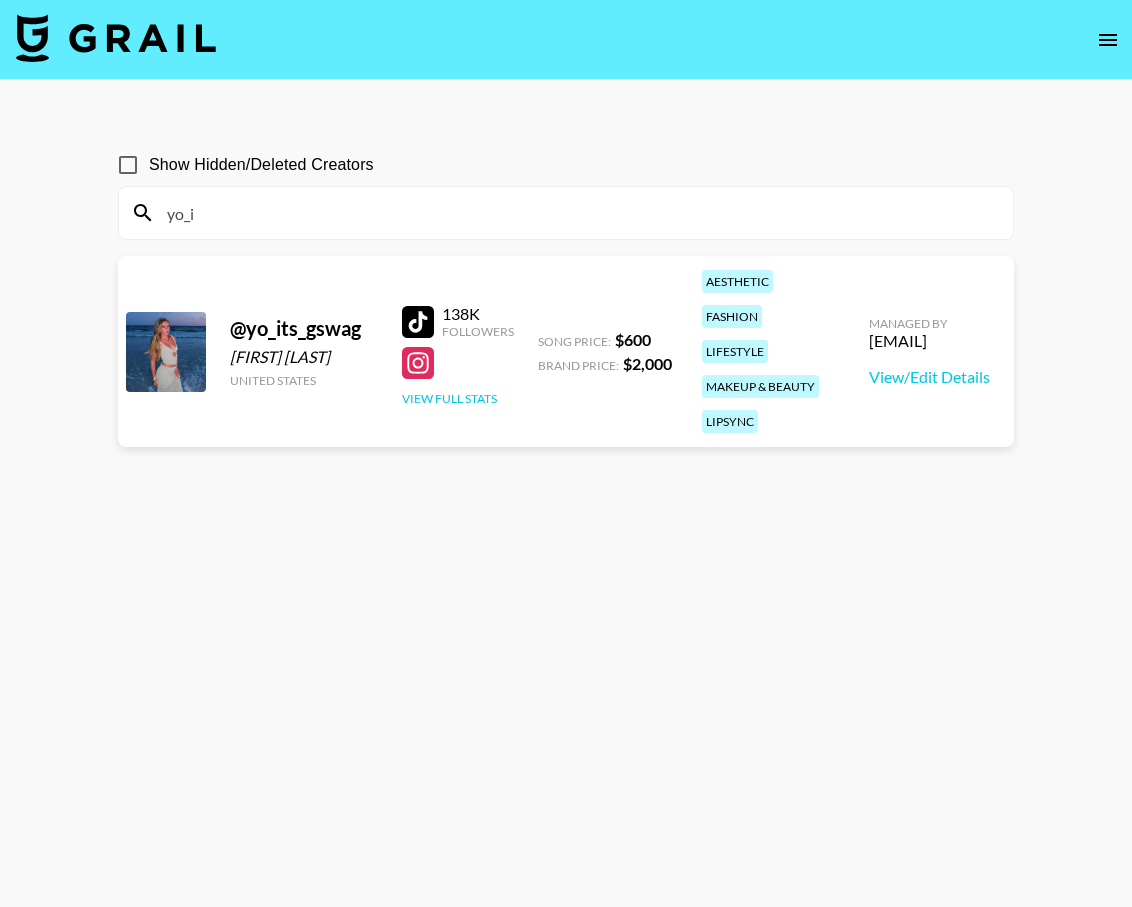 click on "View Full Stats" at bounding box center (449, 398) 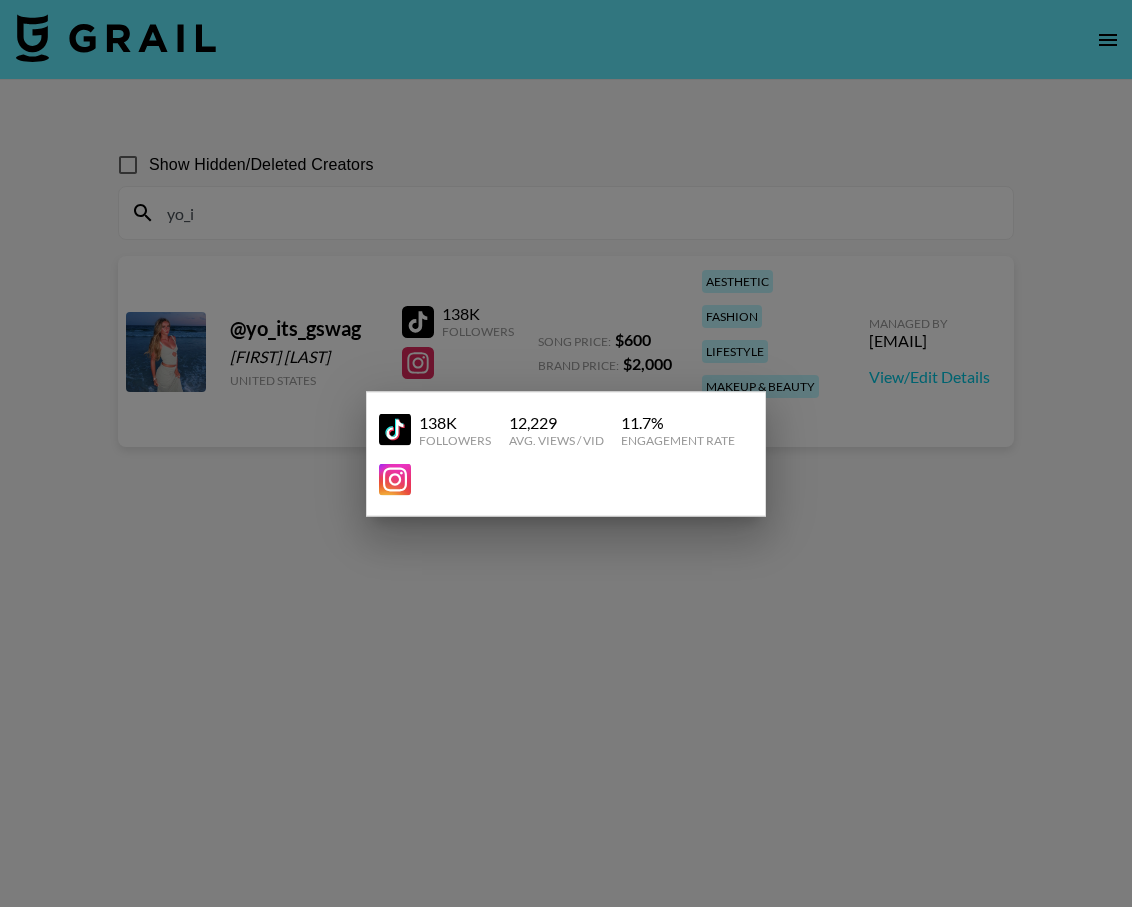 click at bounding box center (566, 453) 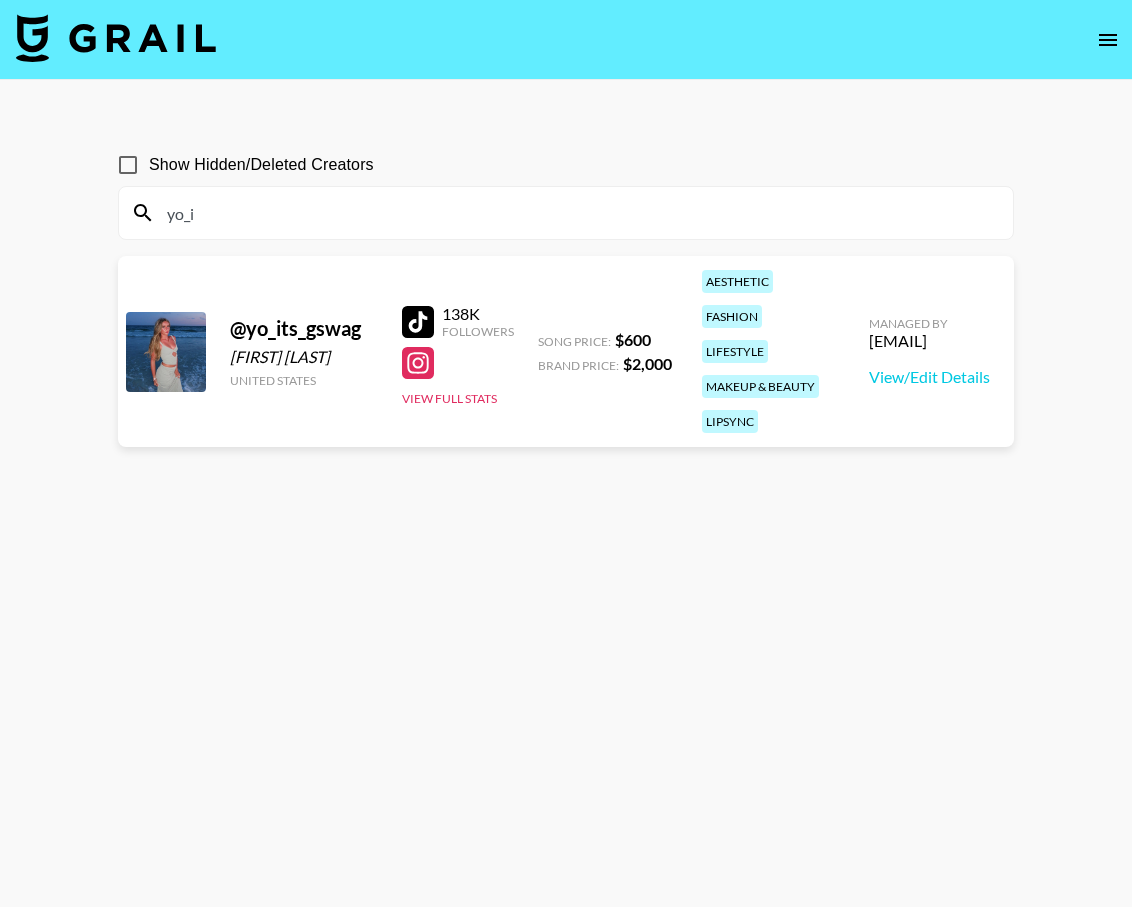 click on "yo_i" at bounding box center [578, 213] 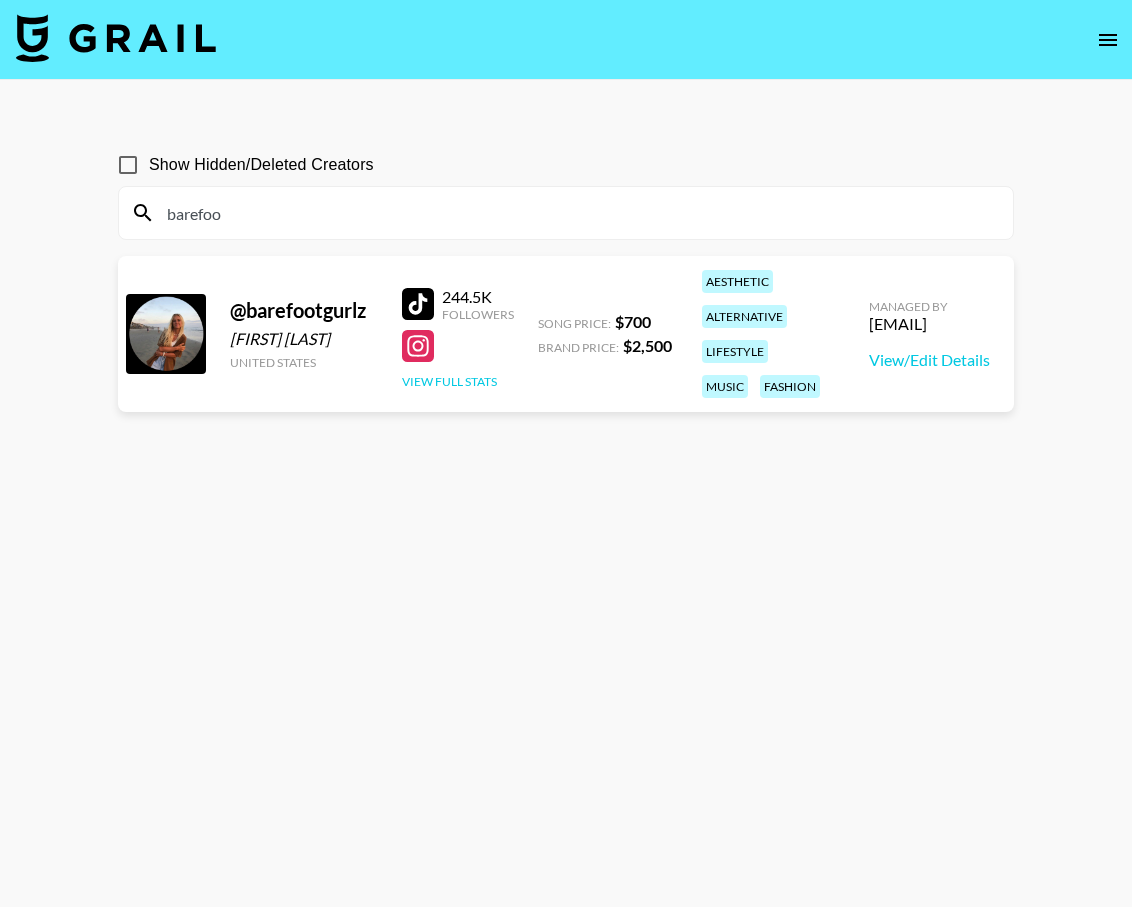 click on "View Full Stats" at bounding box center (449, 381) 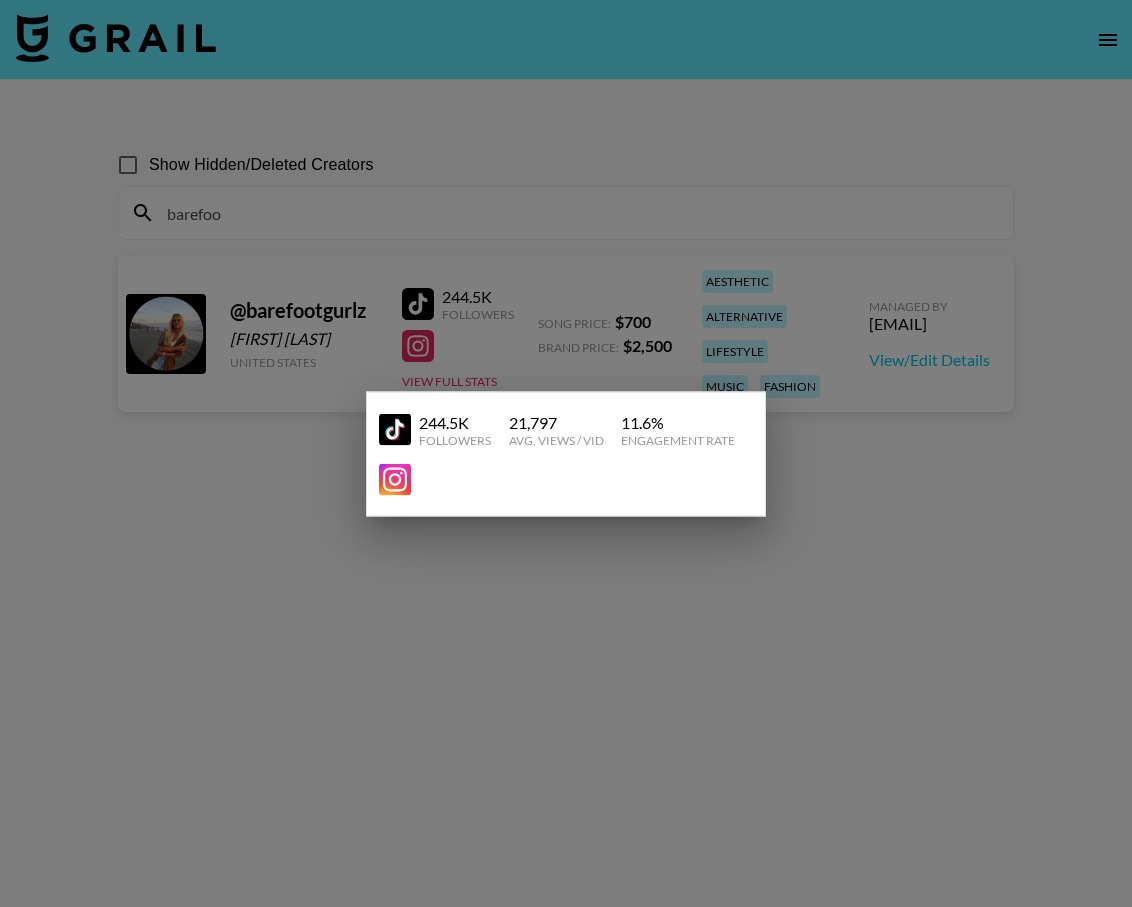 click at bounding box center (566, 453) 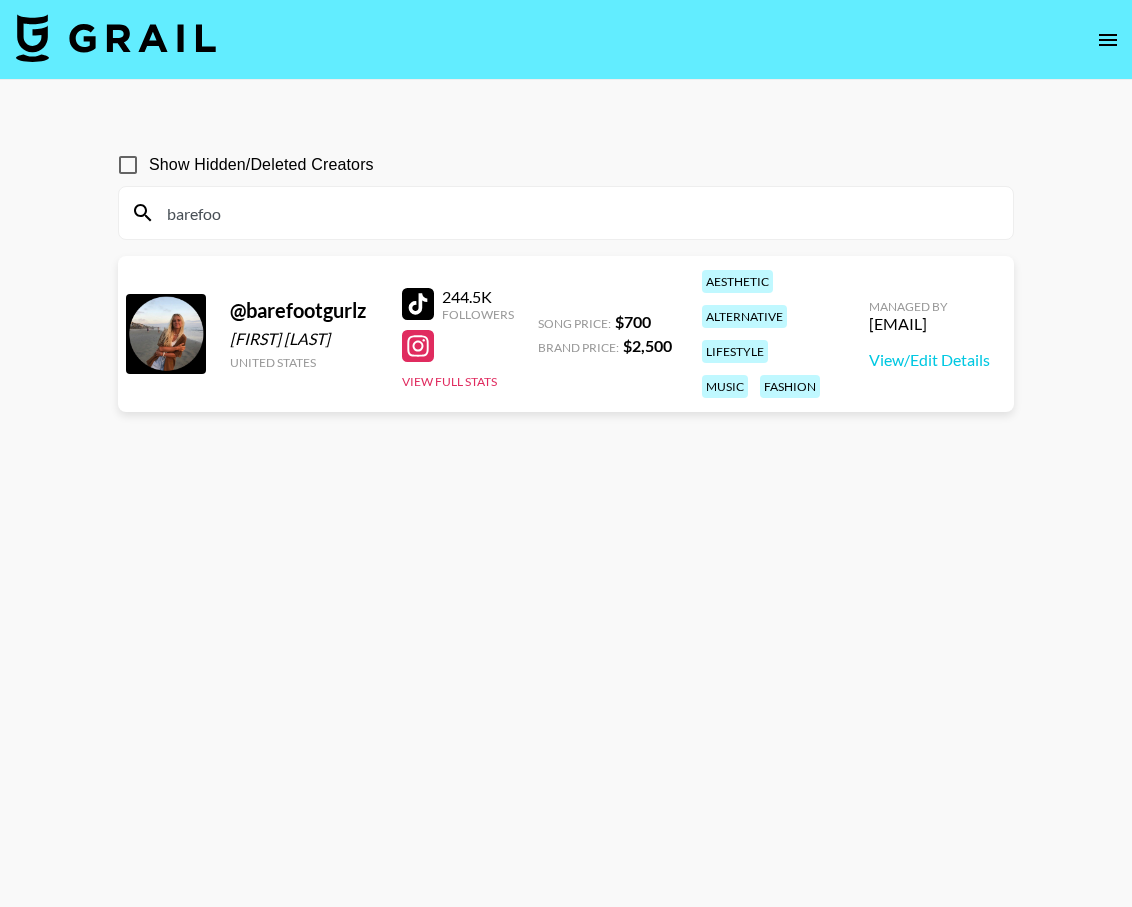 click on "barefoo" at bounding box center [578, 213] 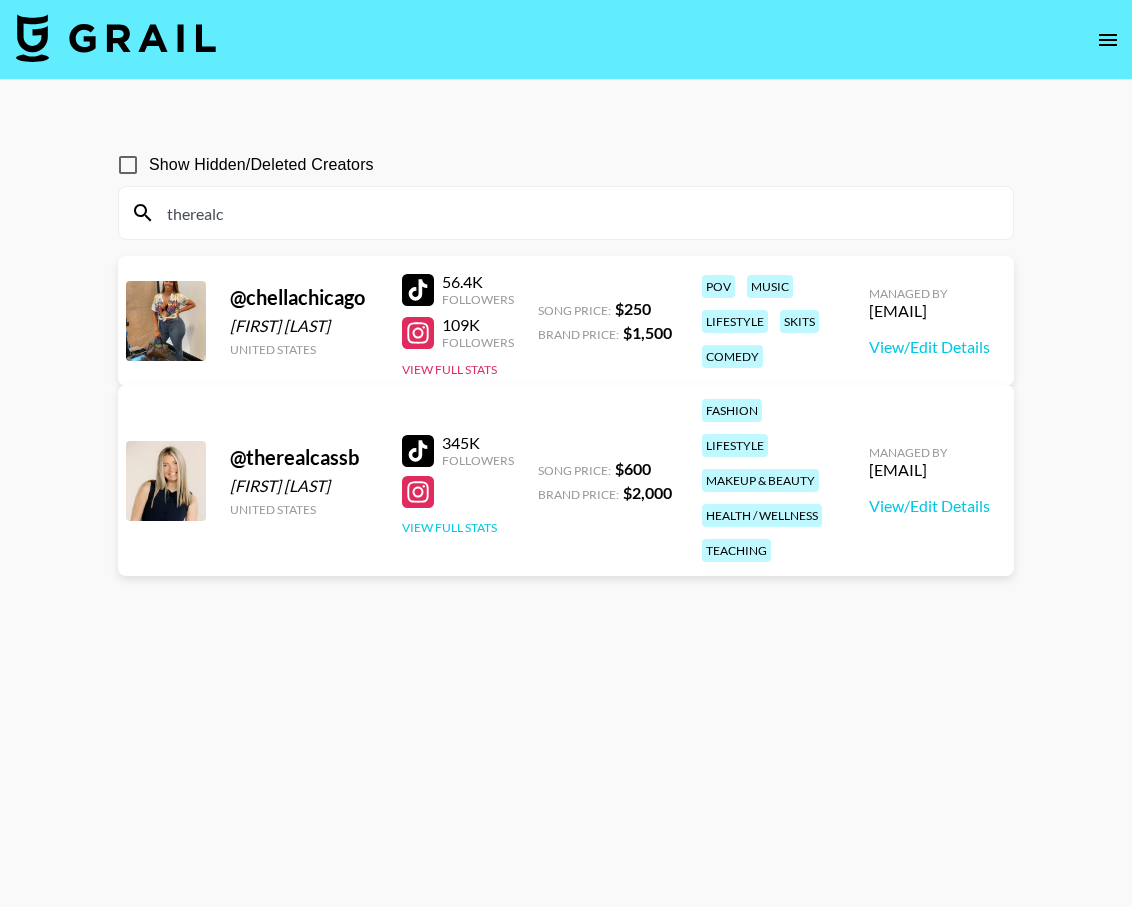 type on "therealc" 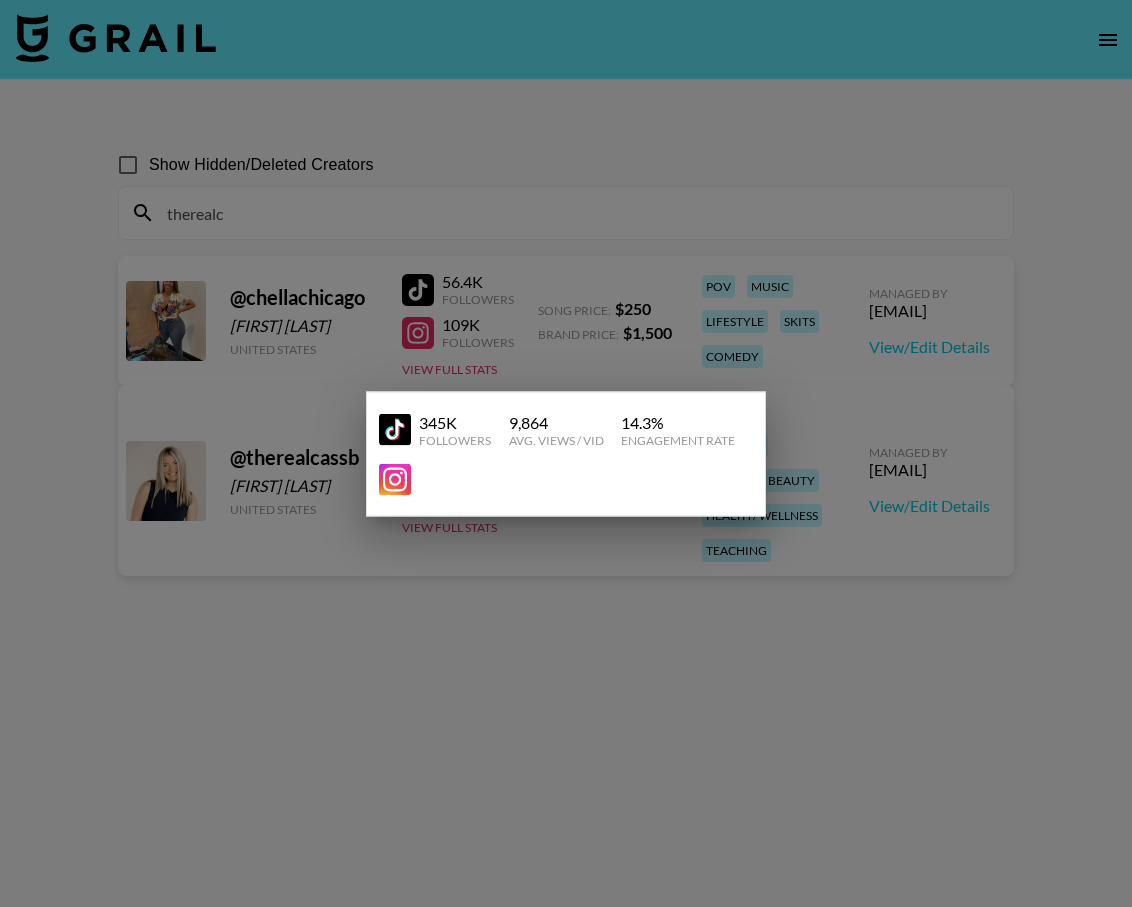 click at bounding box center [566, 453] 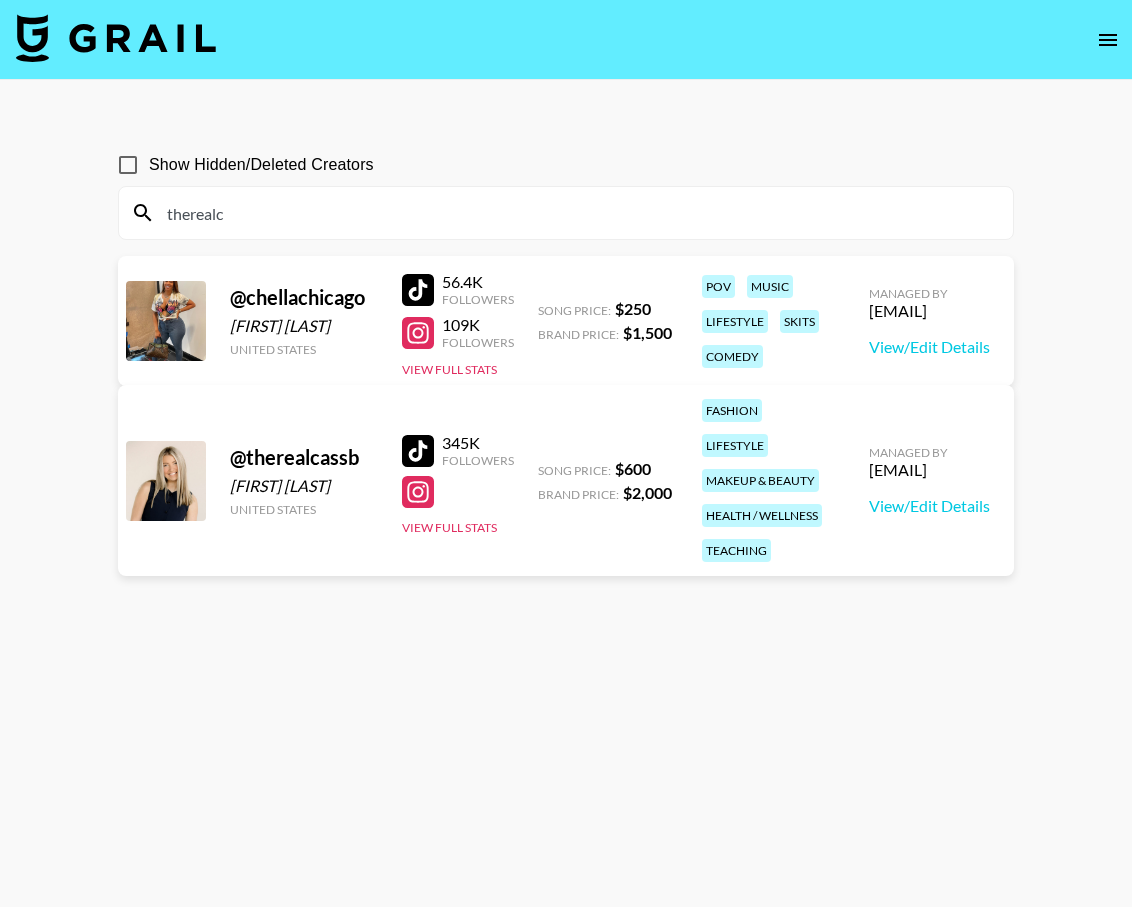 click at bounding box center (116, 38) 